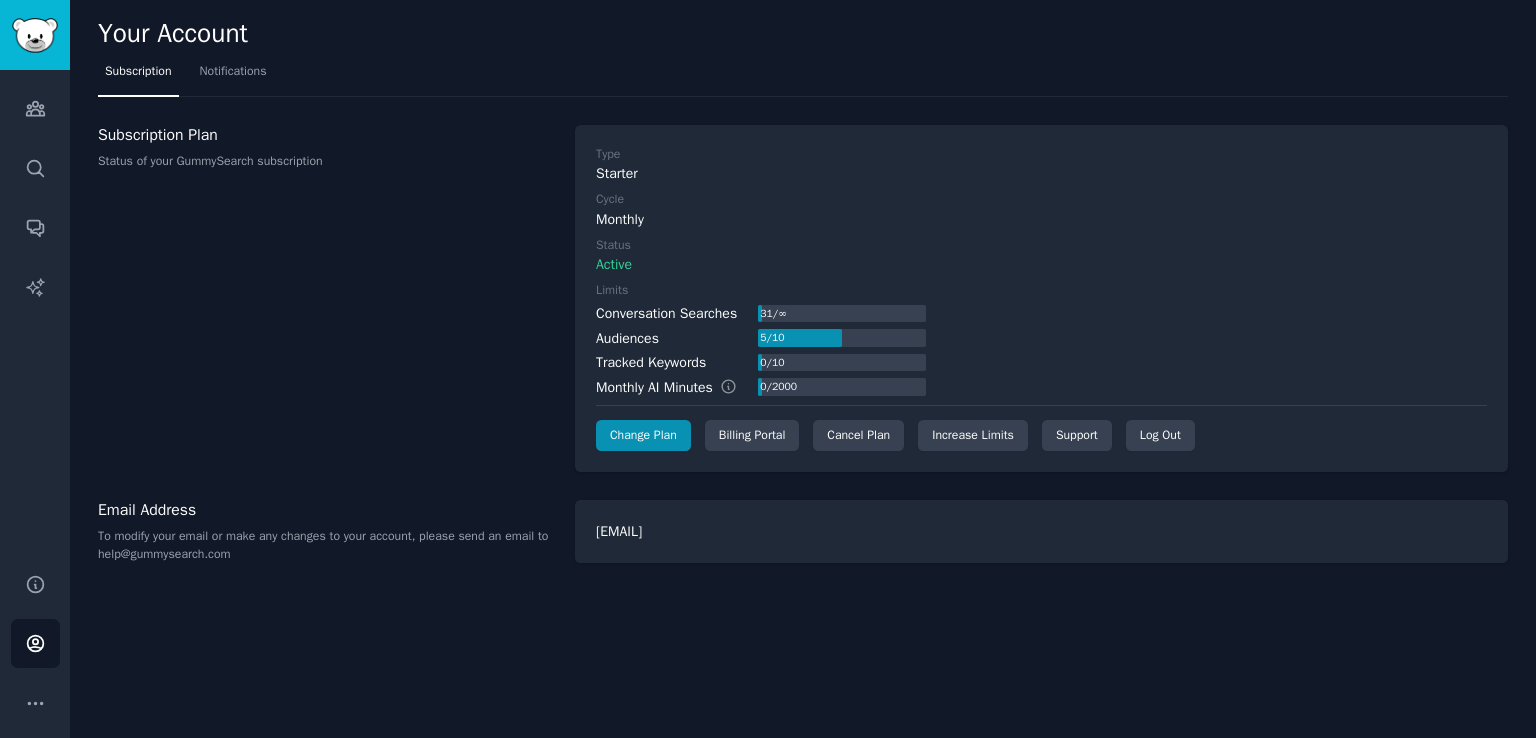 scroll, scrollTop: 0, scrollLeft: 0, axis: both 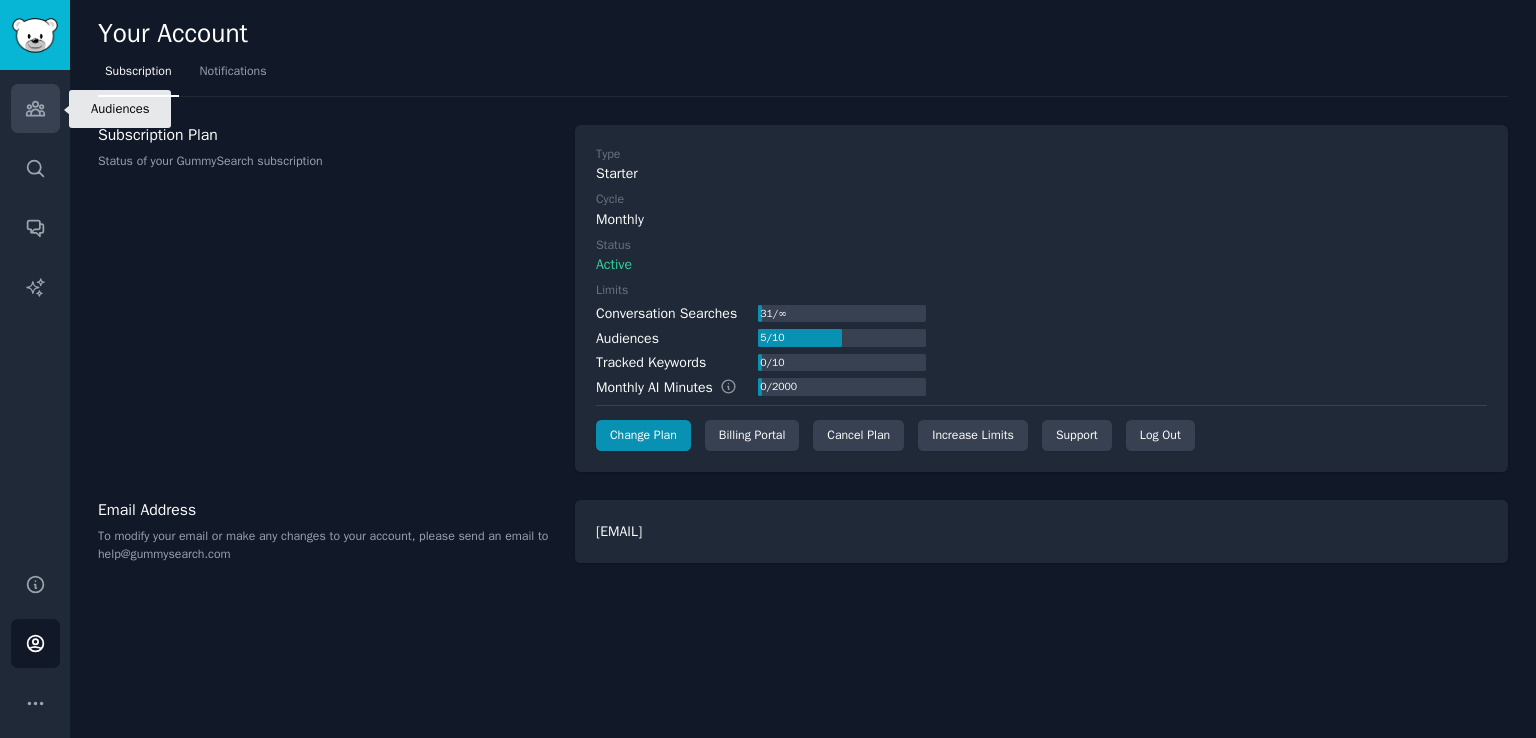 click on "Audiences" at bounding box center [35, 108] 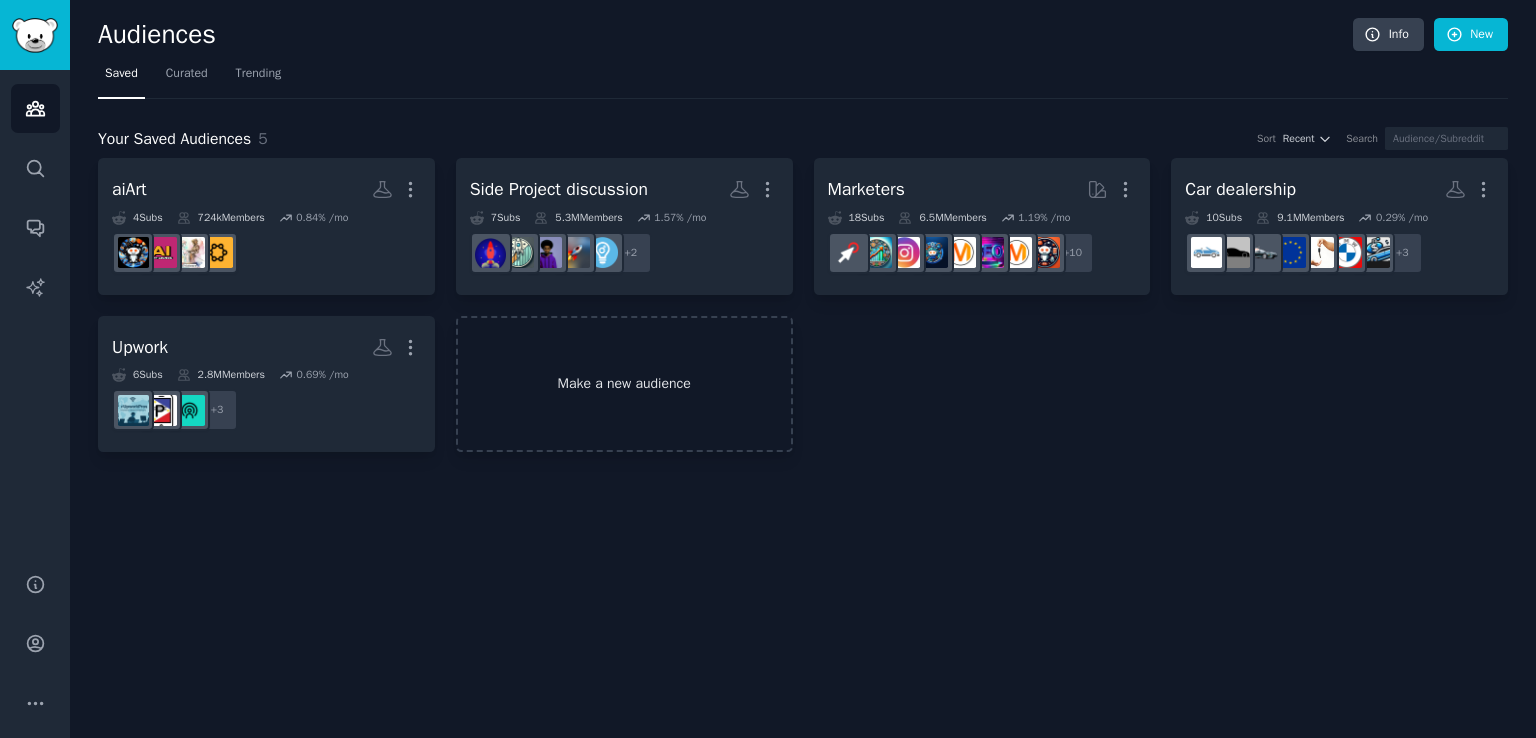 click on "Make a new audience" at bounding box center [624, 384] 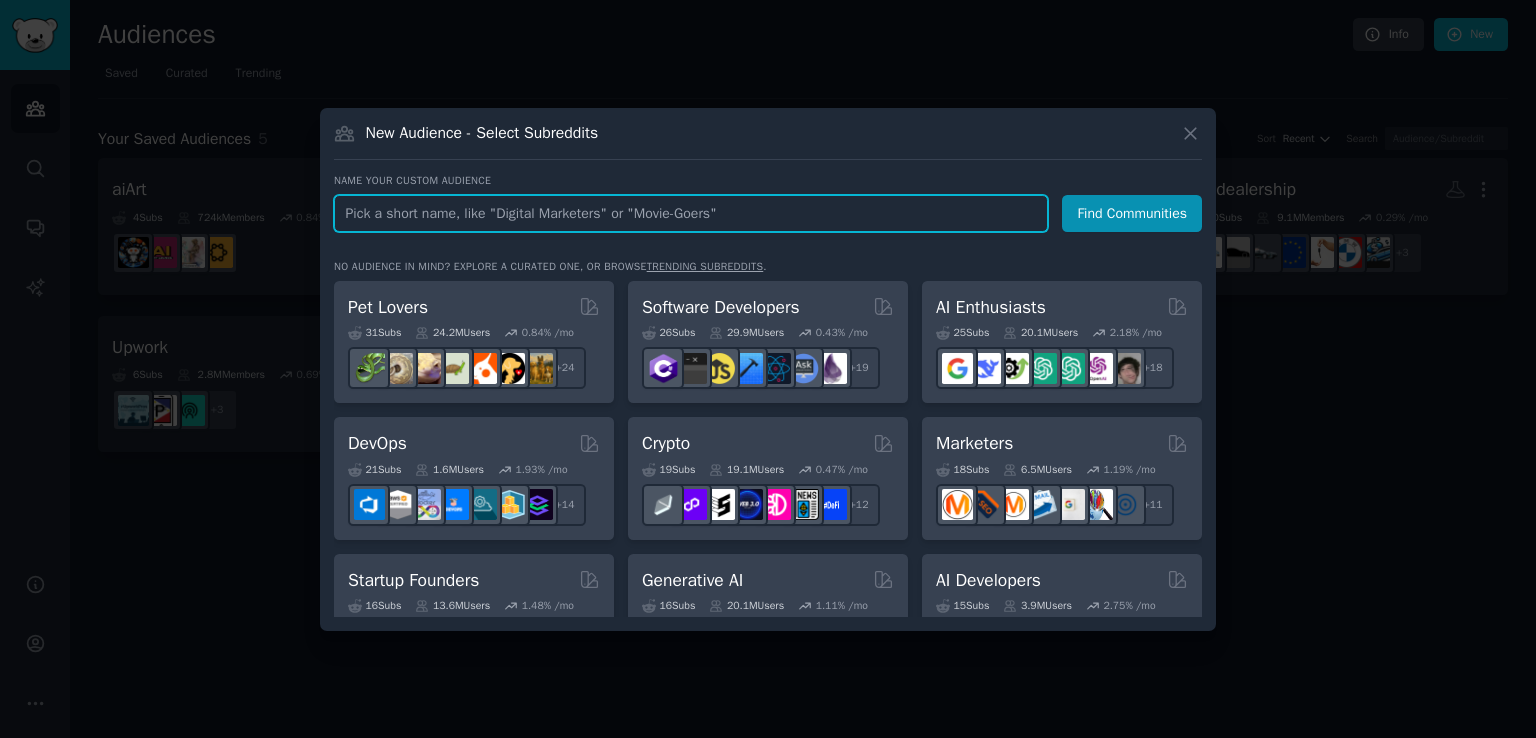 paste on "r/startups" 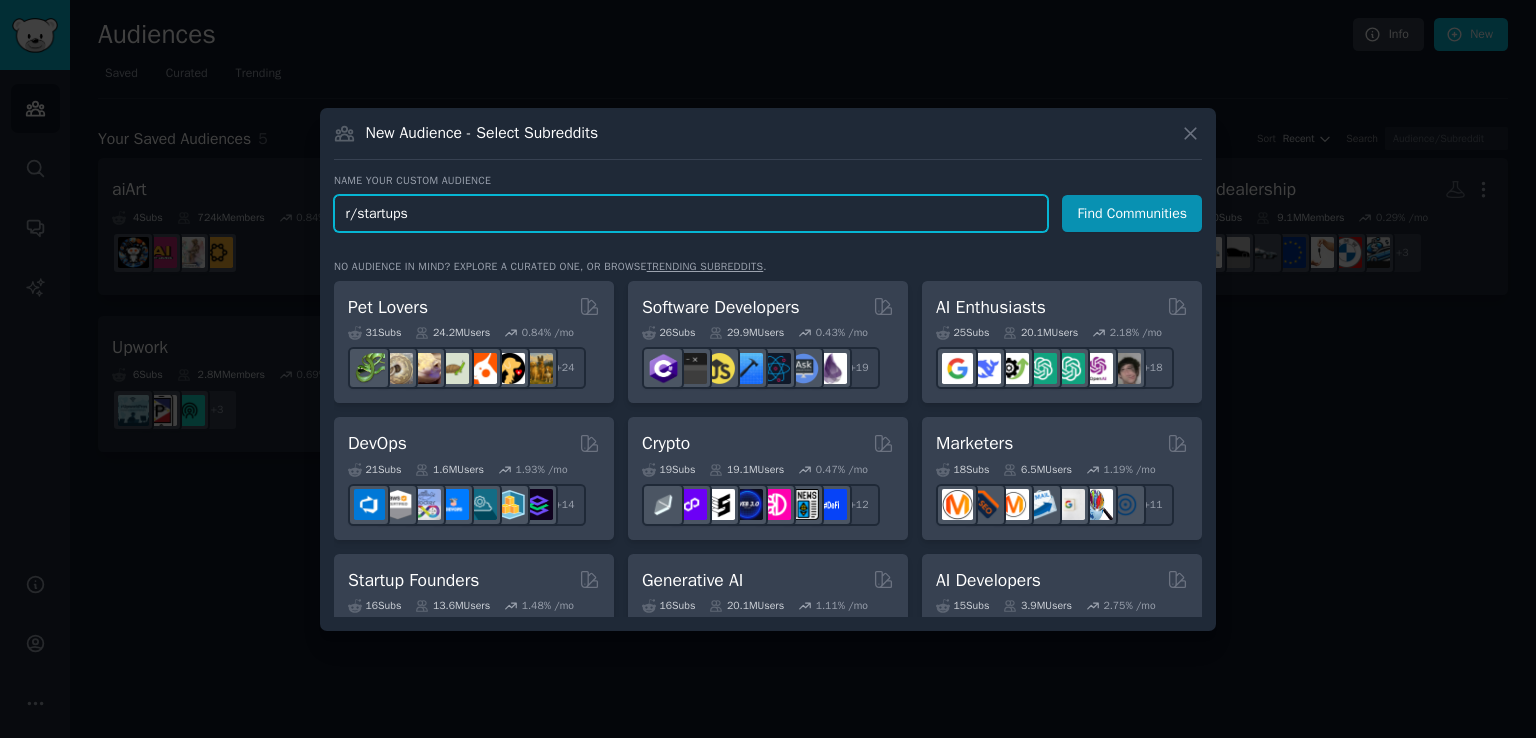 click on "r/startups" at bounding box center (691, 213) 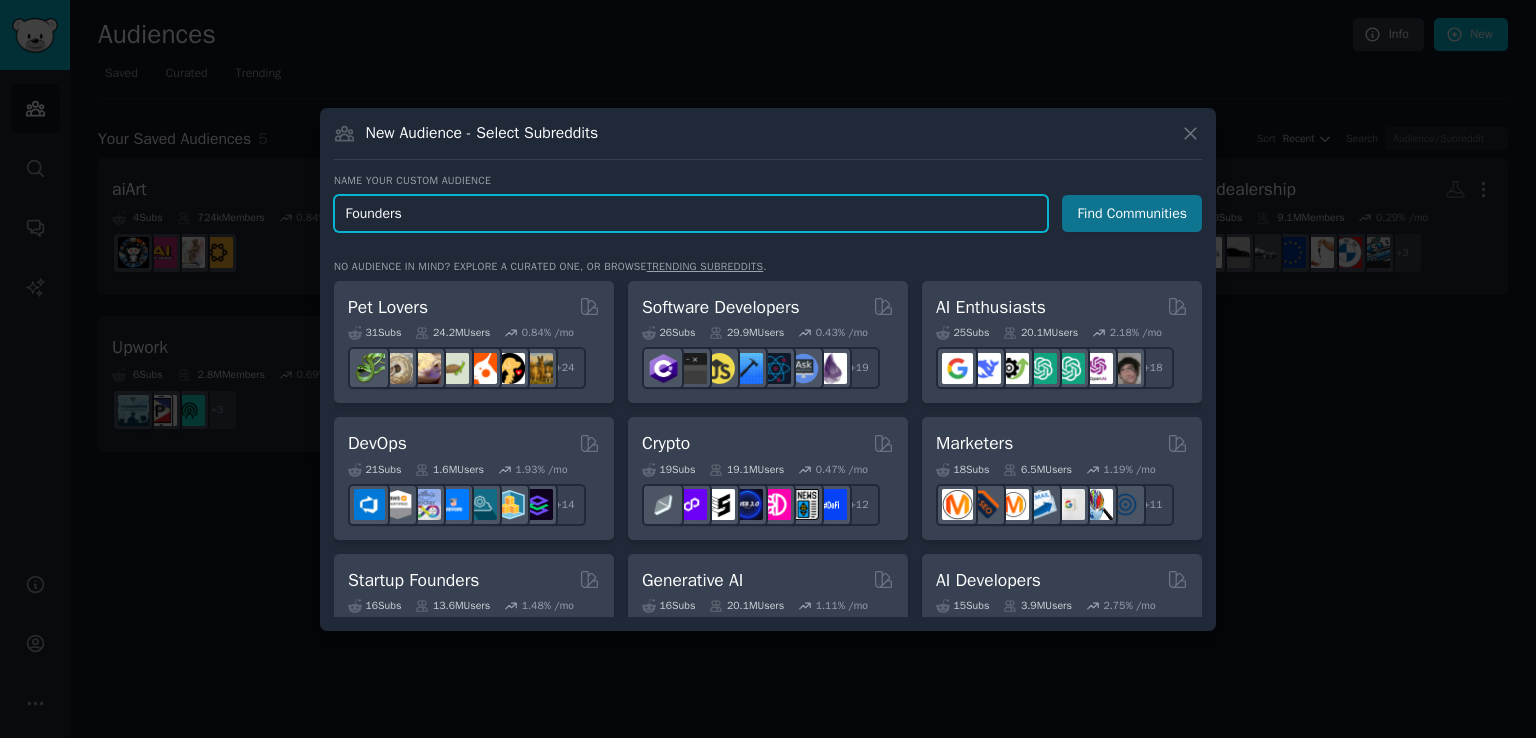 type on "Founders" 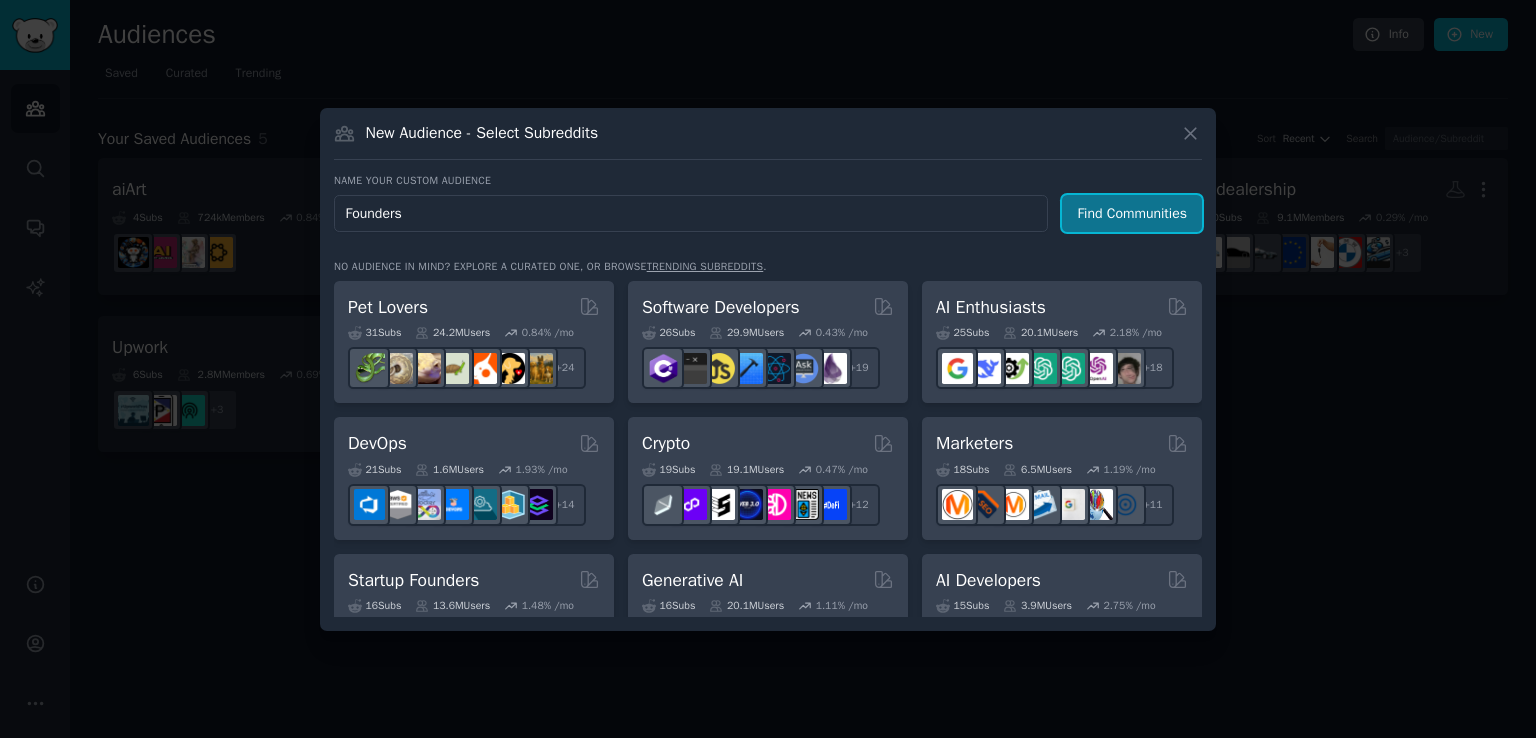 click on "Find Communities" at bounding box center (1132, 213) 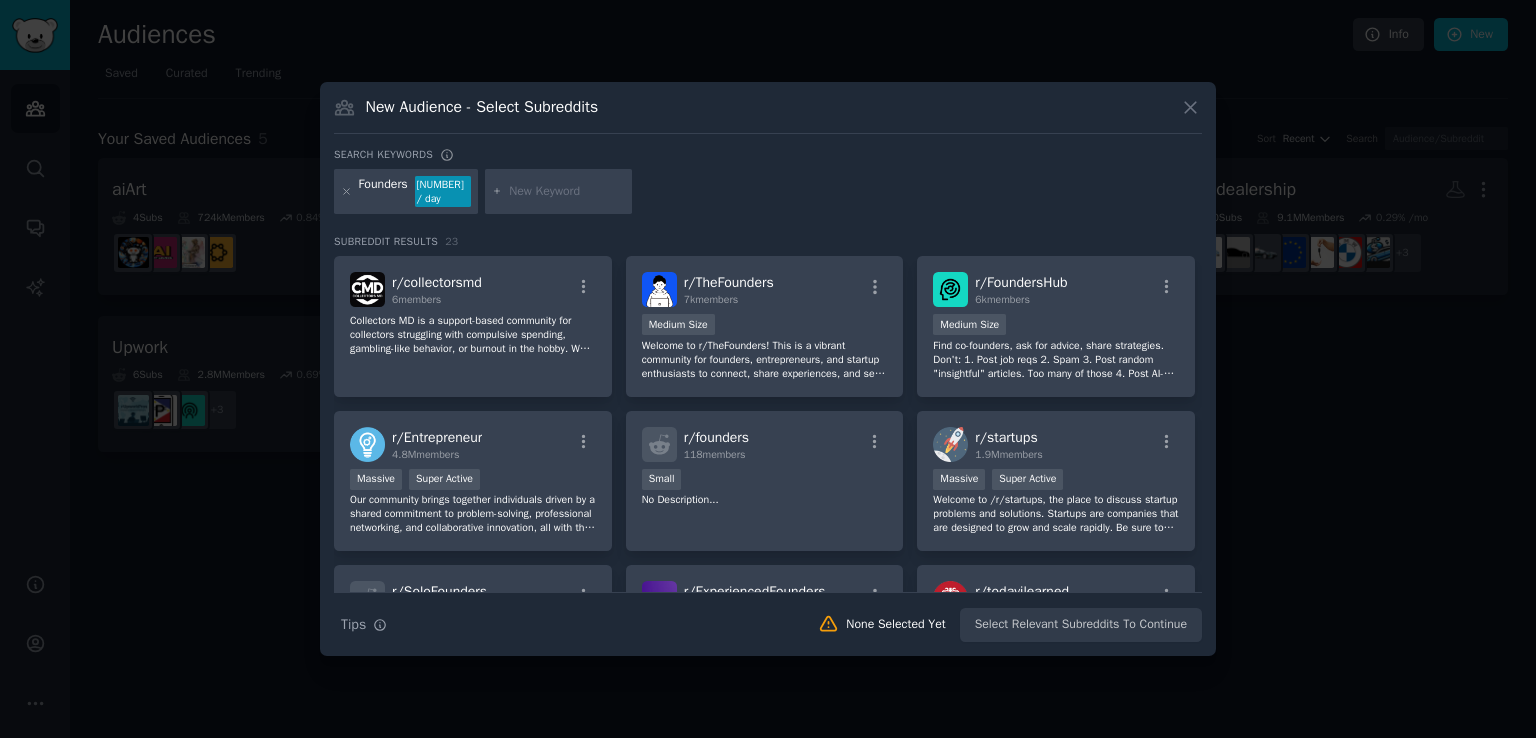click at bounding box center (567, 192) 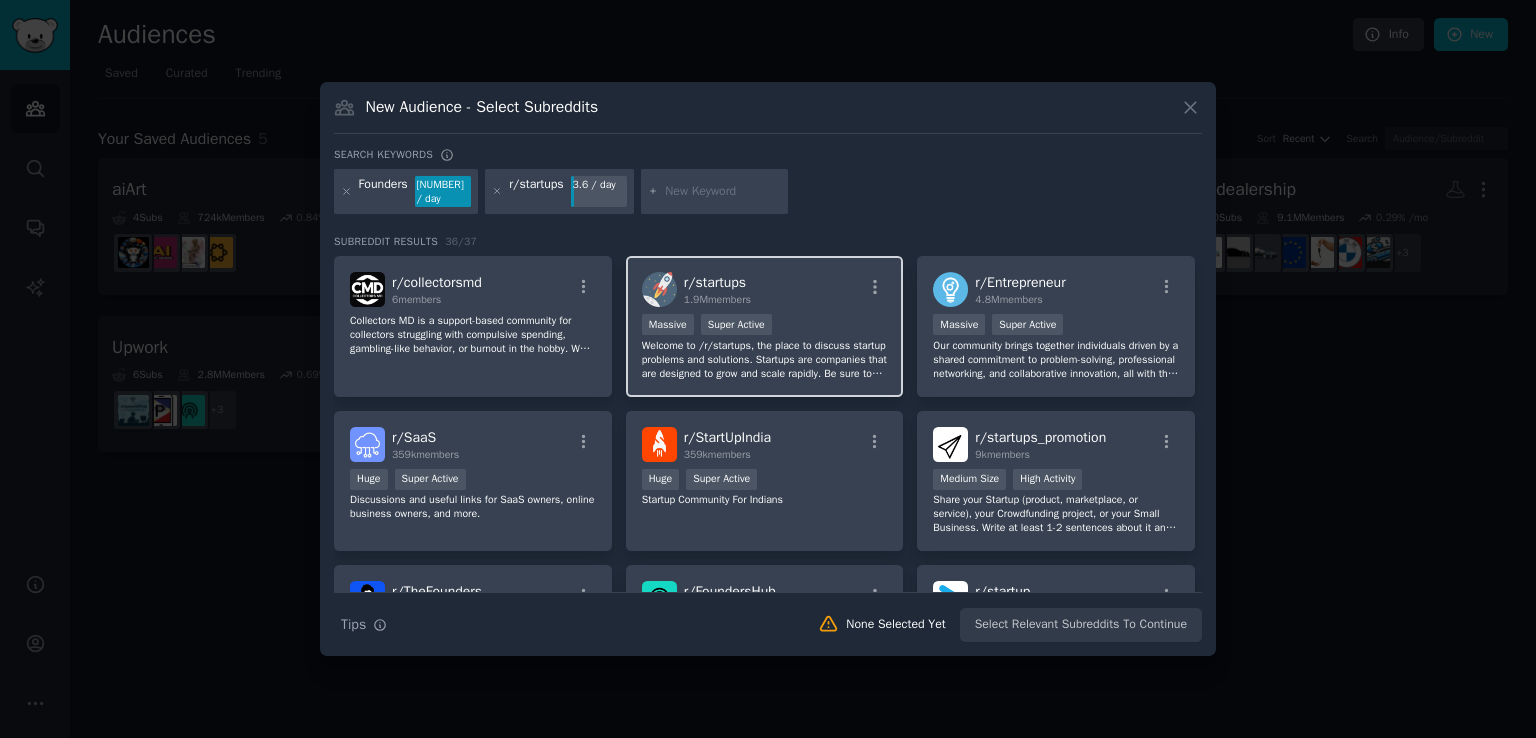 paste on "r/SaaS" 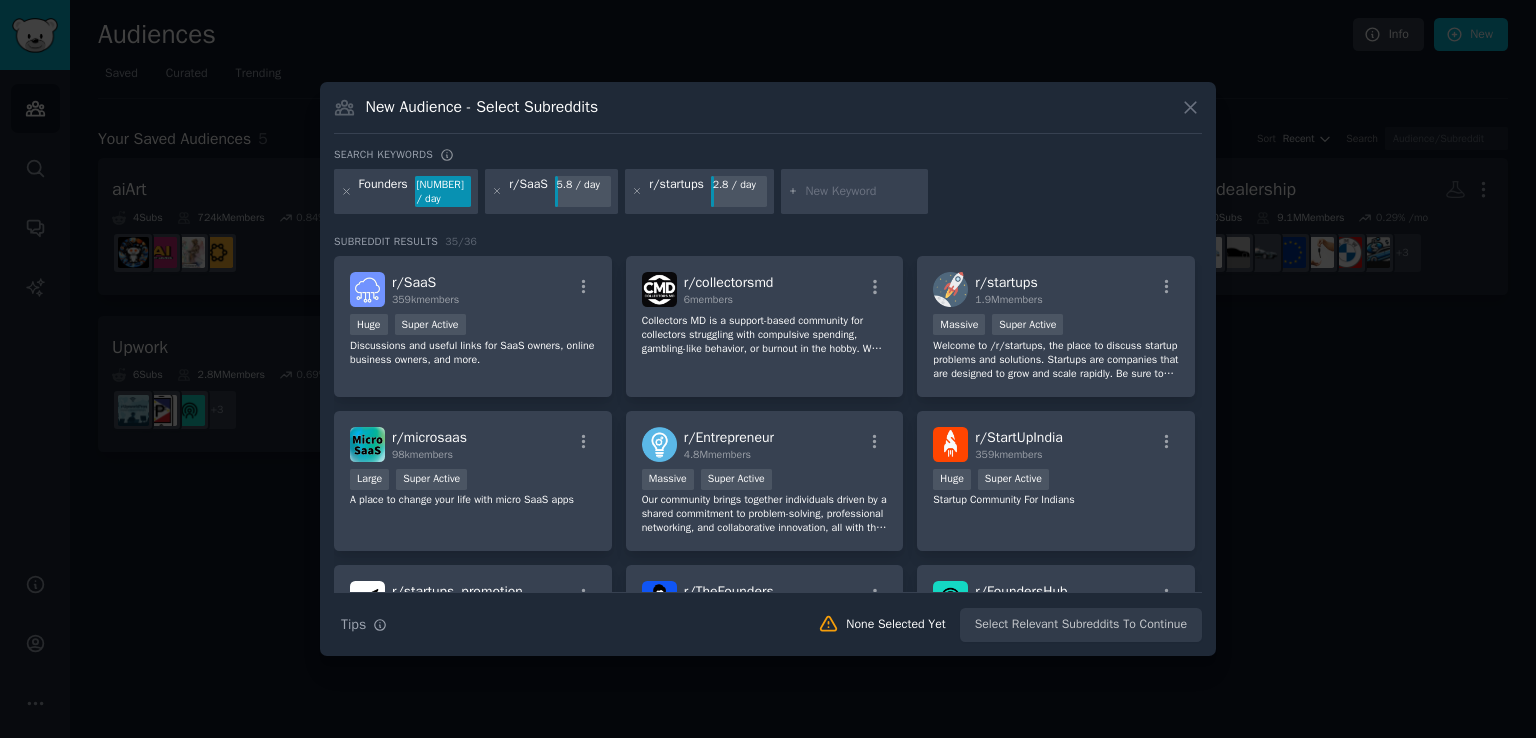 paste on "r/EntrepreneurRideAlong" 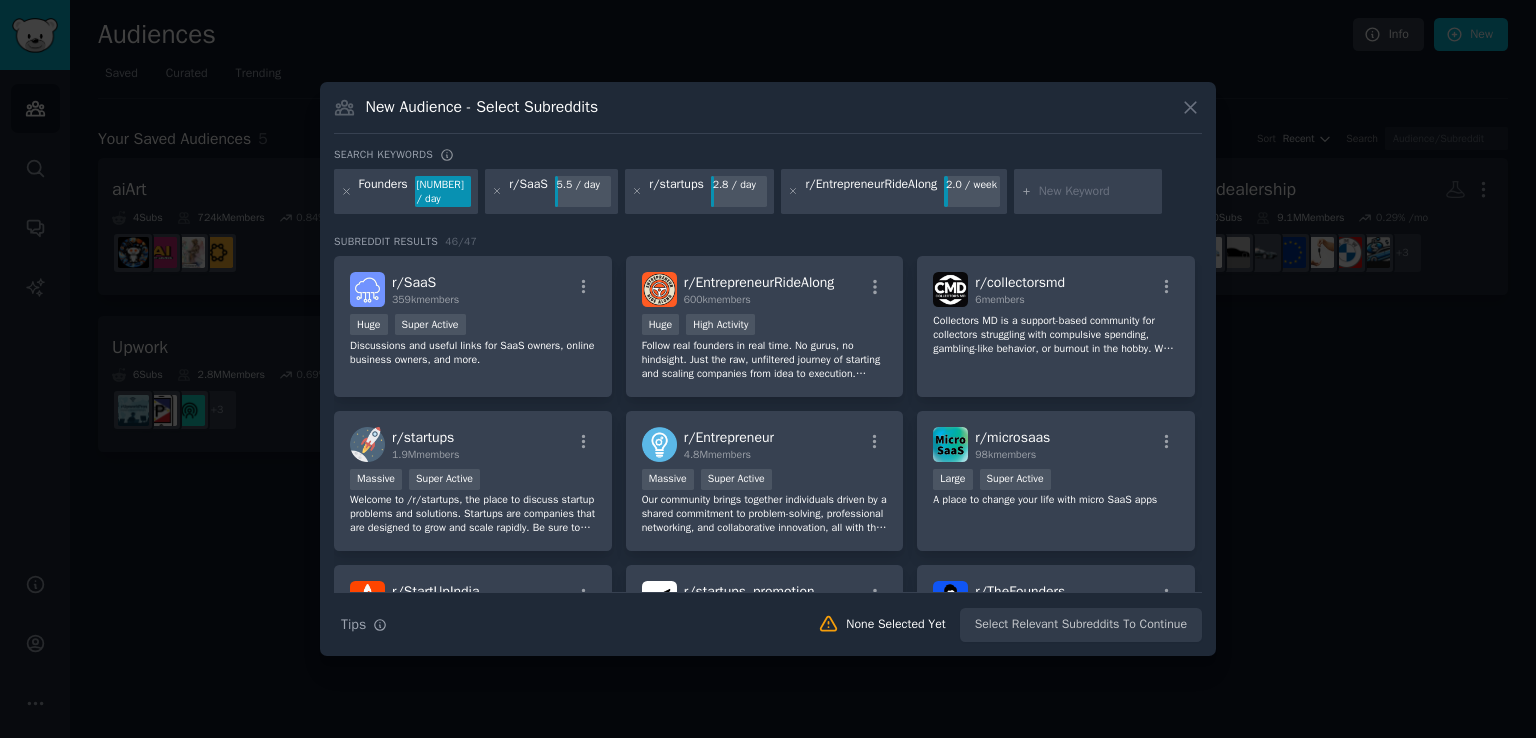 paste on "r/Entrepreneur" 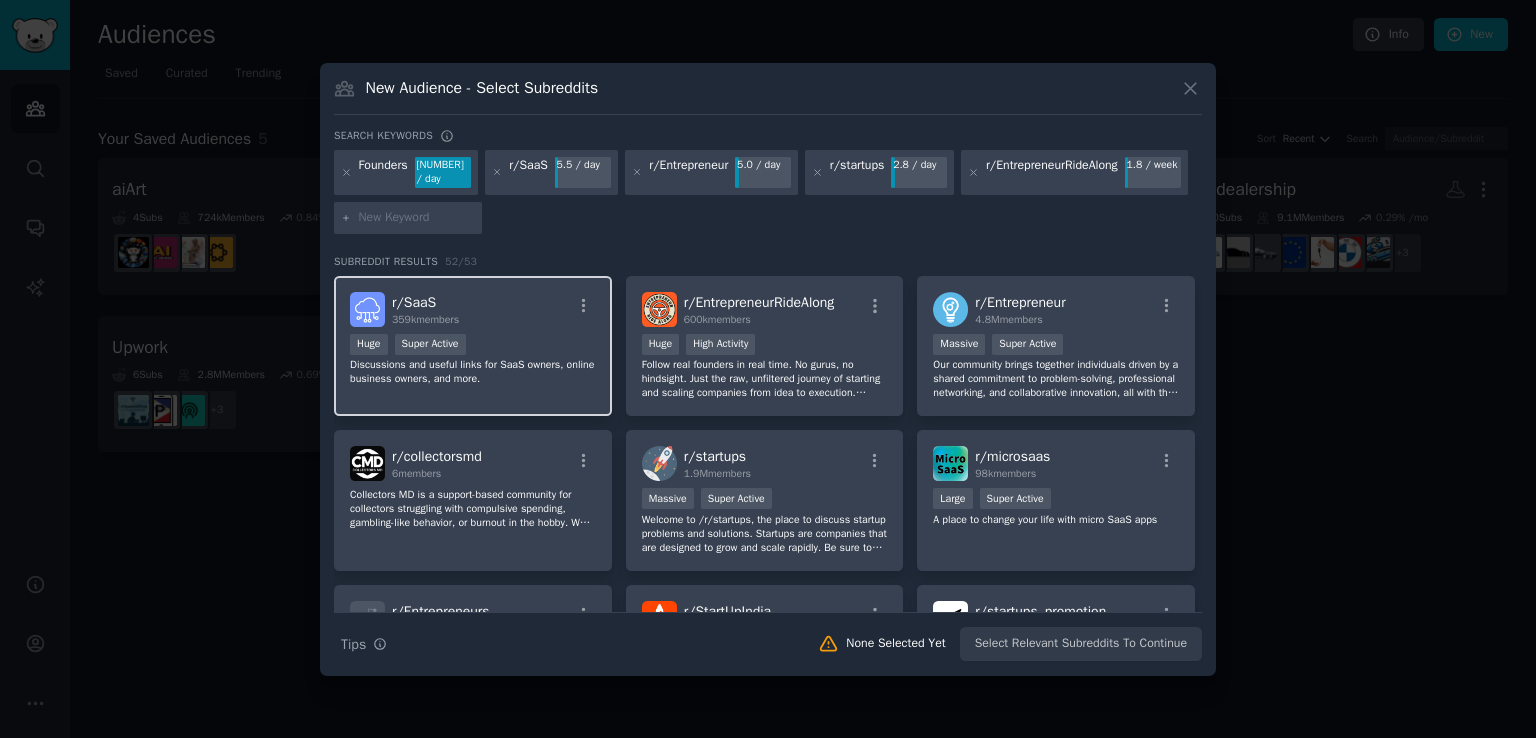 paste on "r/saasgrowthhacks" 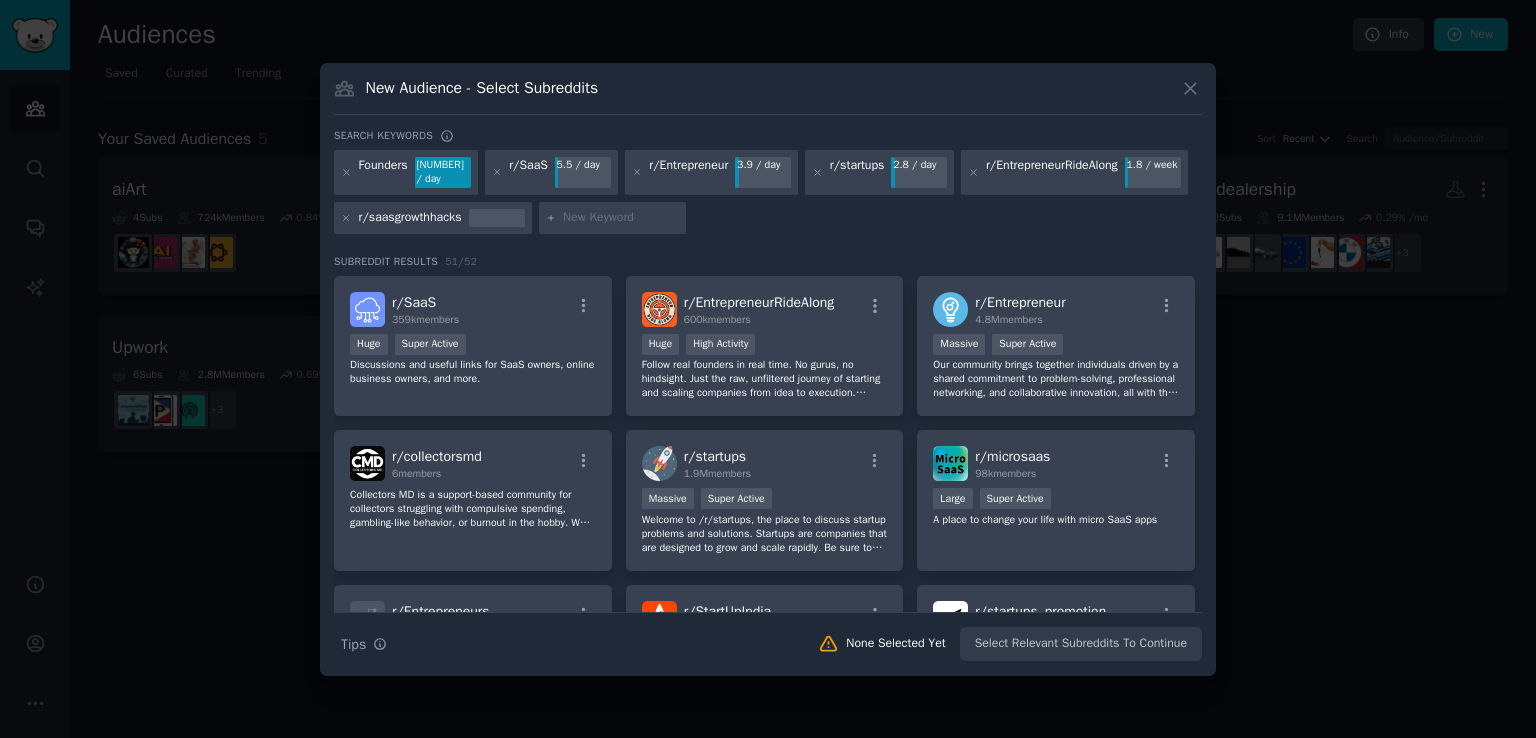 paste on "r/growmybusiness" 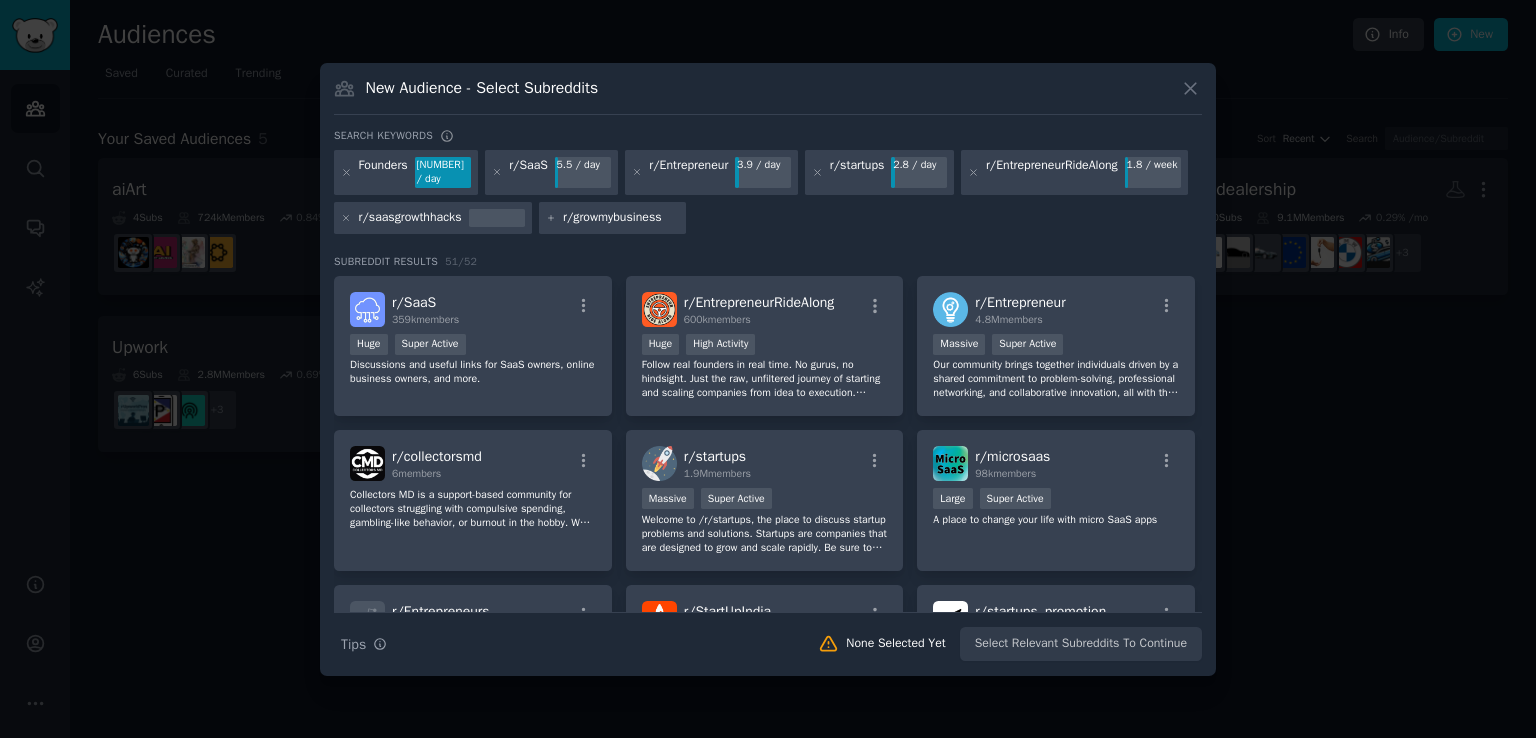 type 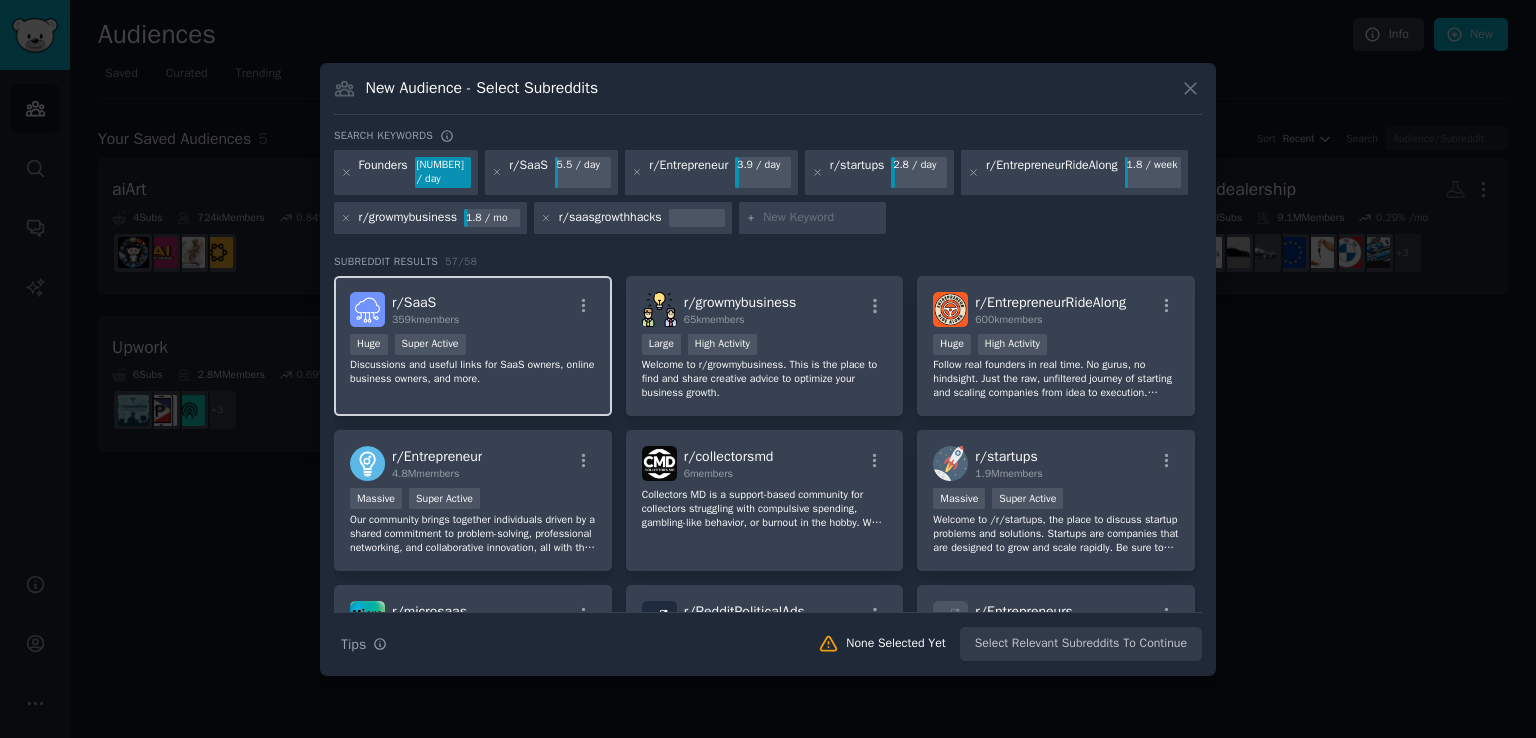 click on "Huge Super Active" at bounding box center (473, 346) 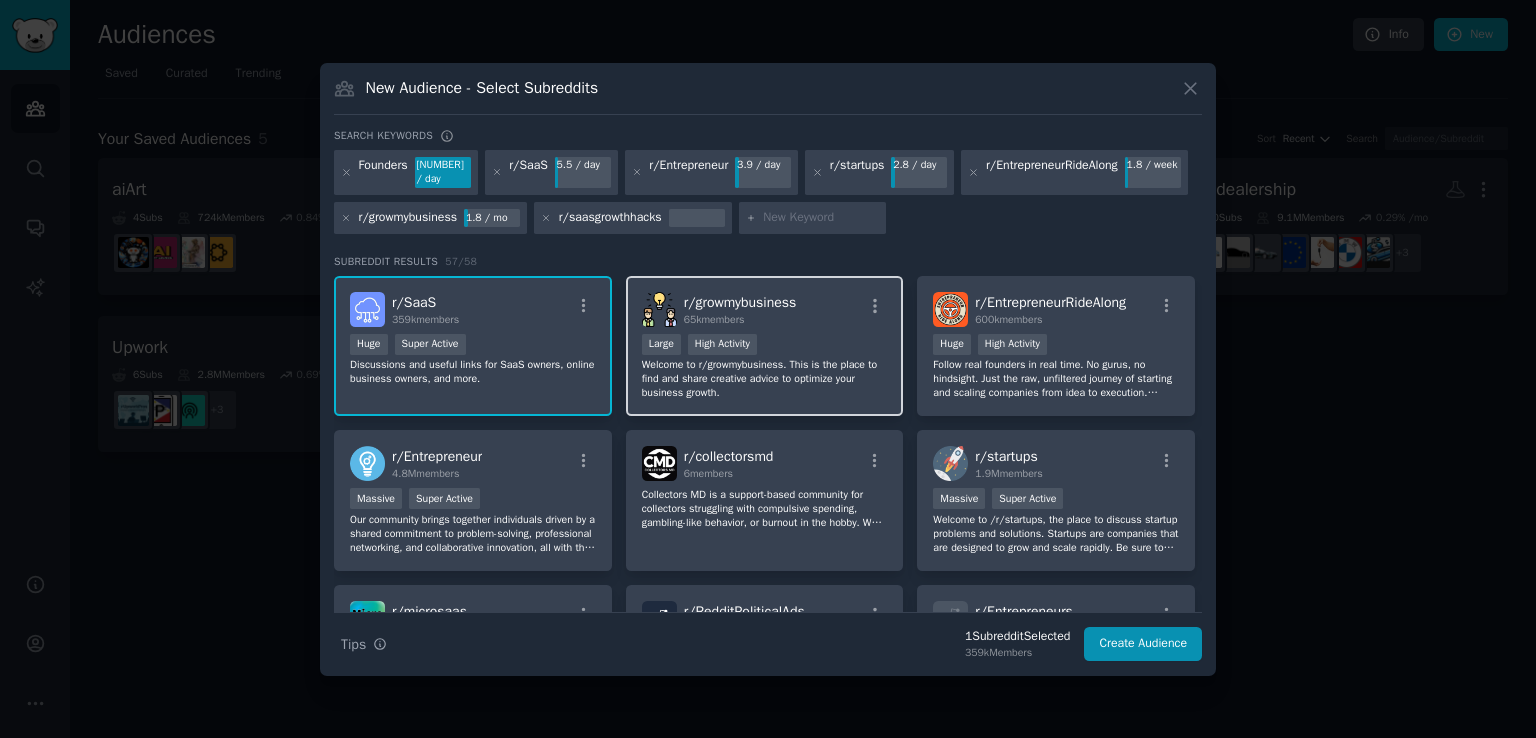 click on "Welcome to r/growmybusiness. This is the place to find and share creative advice to optimize your business growth." at bounding box center [765, 379] 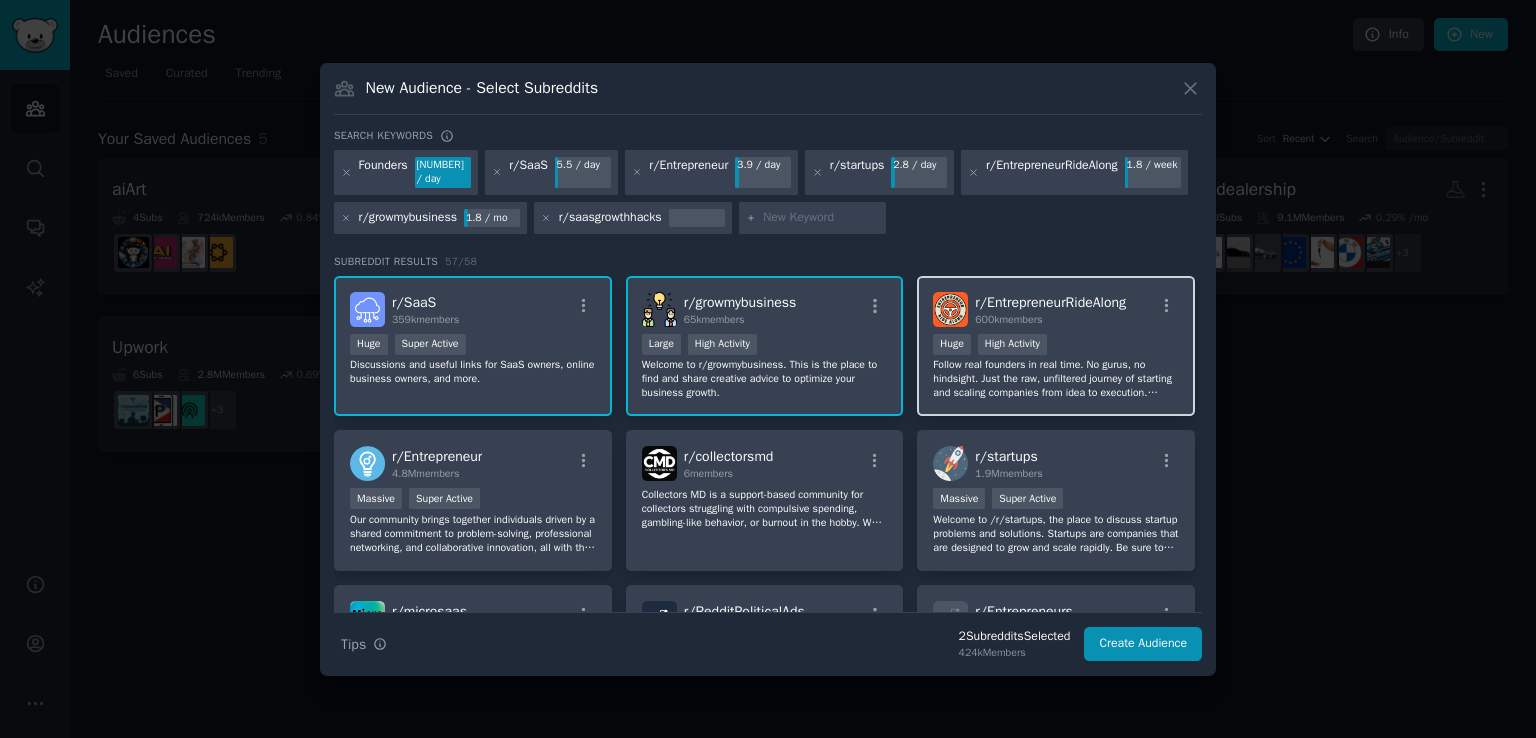 click on "Follow real founders in real time. No gurus, no hindsight. Just the raw, unfiltered journey of starting and scaling companies from idea to execution. Whether you’re building in public or watching from the sidelines, this is where entrepreneurship gets real." at bounding box center [1056, 379] 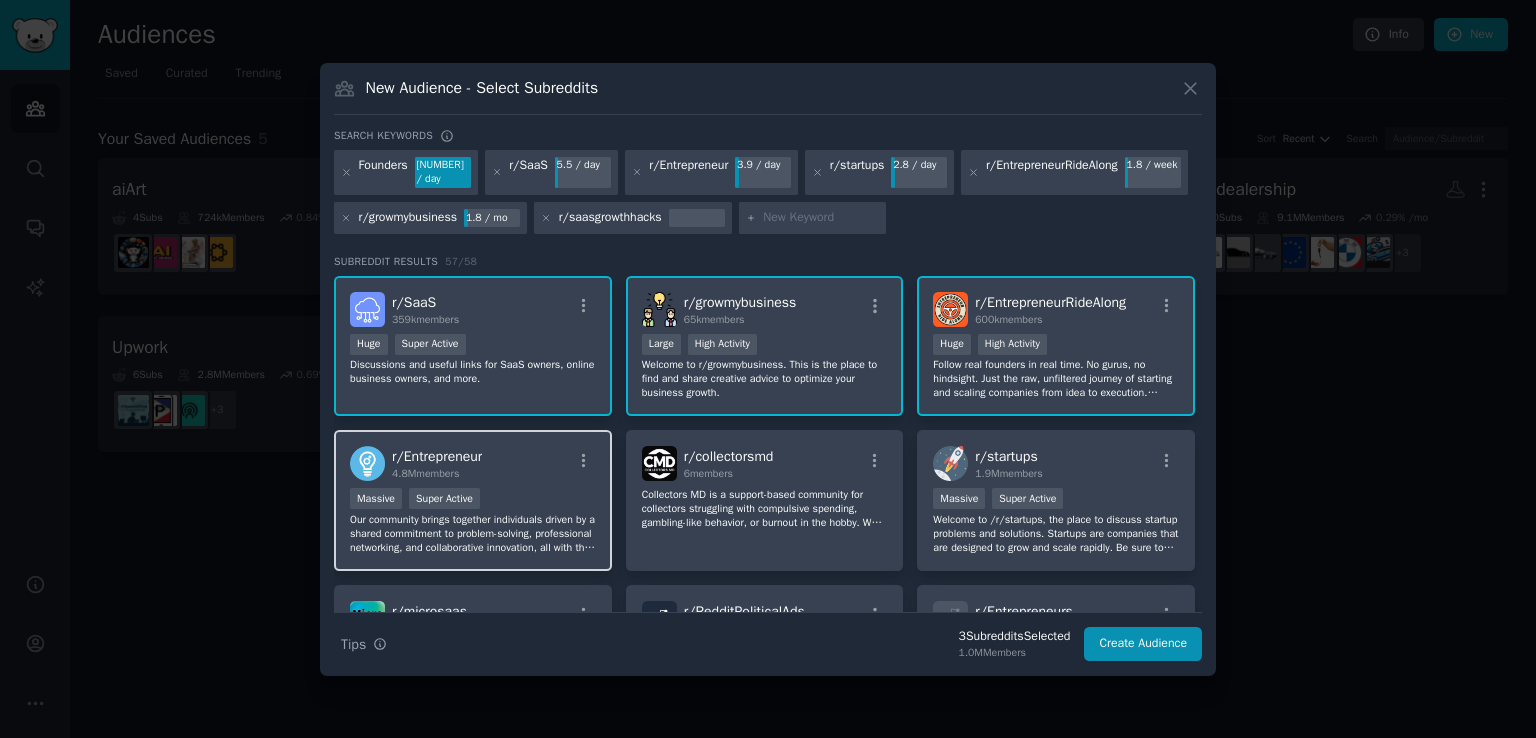 click on ">= 95th percentile for submissions / day Massive Super Active" at bounding box center (473, 500) 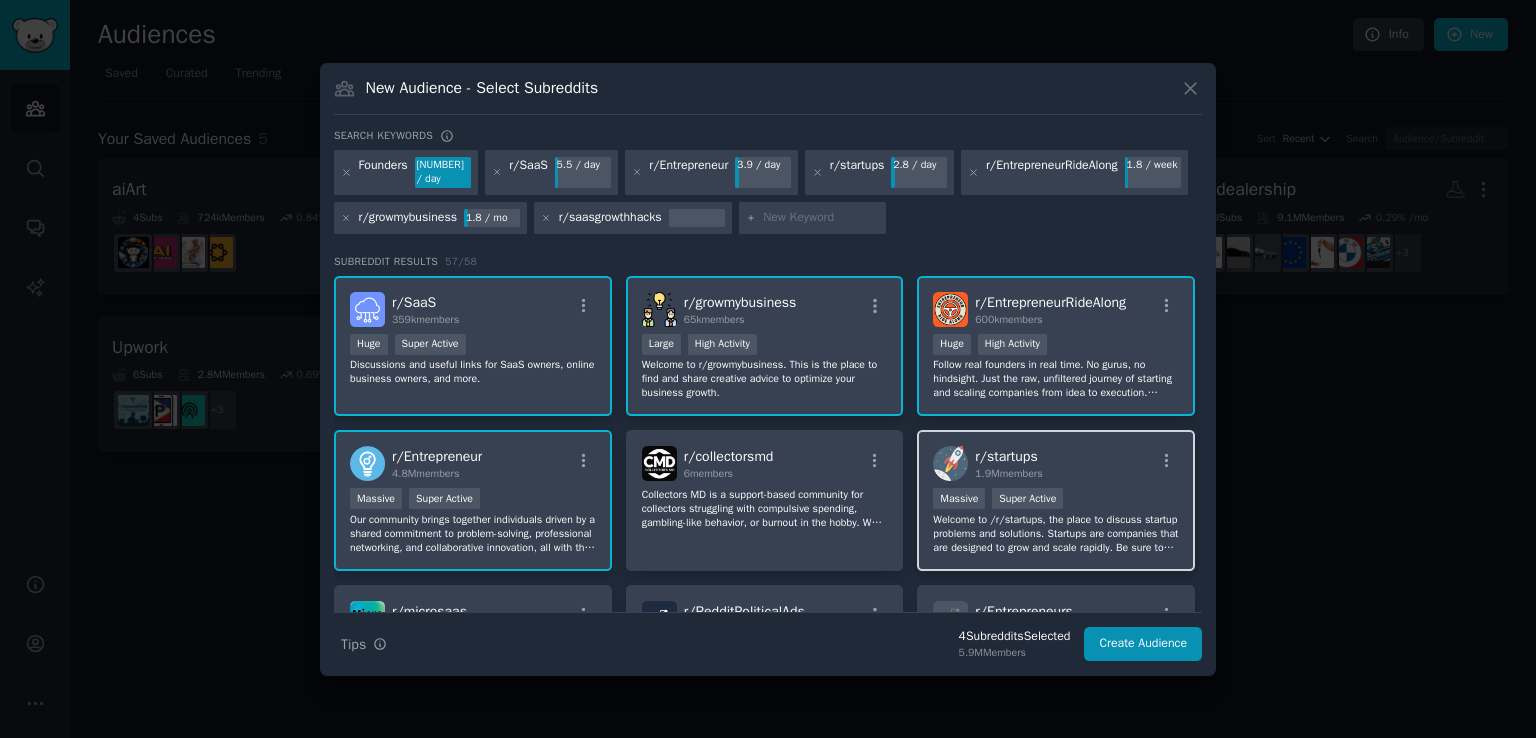 click on "Welcome to /r/startups, the place to discuss startup problems and solutions. Startups are companies that are designed to grow and scale rapidly.  Be sure to read and follow all of our rules--we have specific places for common content and requests." at bounding box center [1056, 534] 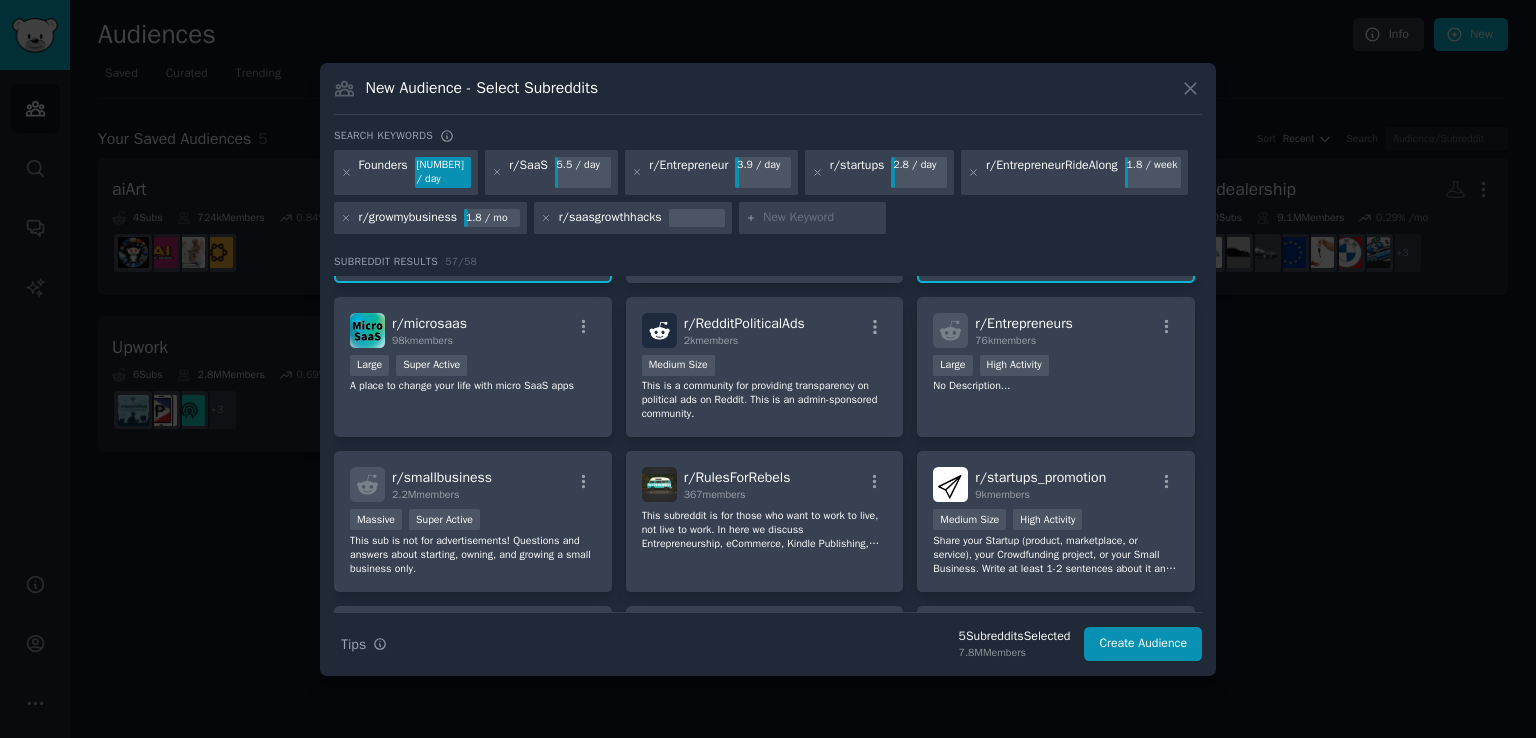 scroll, scrollTop: 295, scrollLeft: 0, axis: vertical 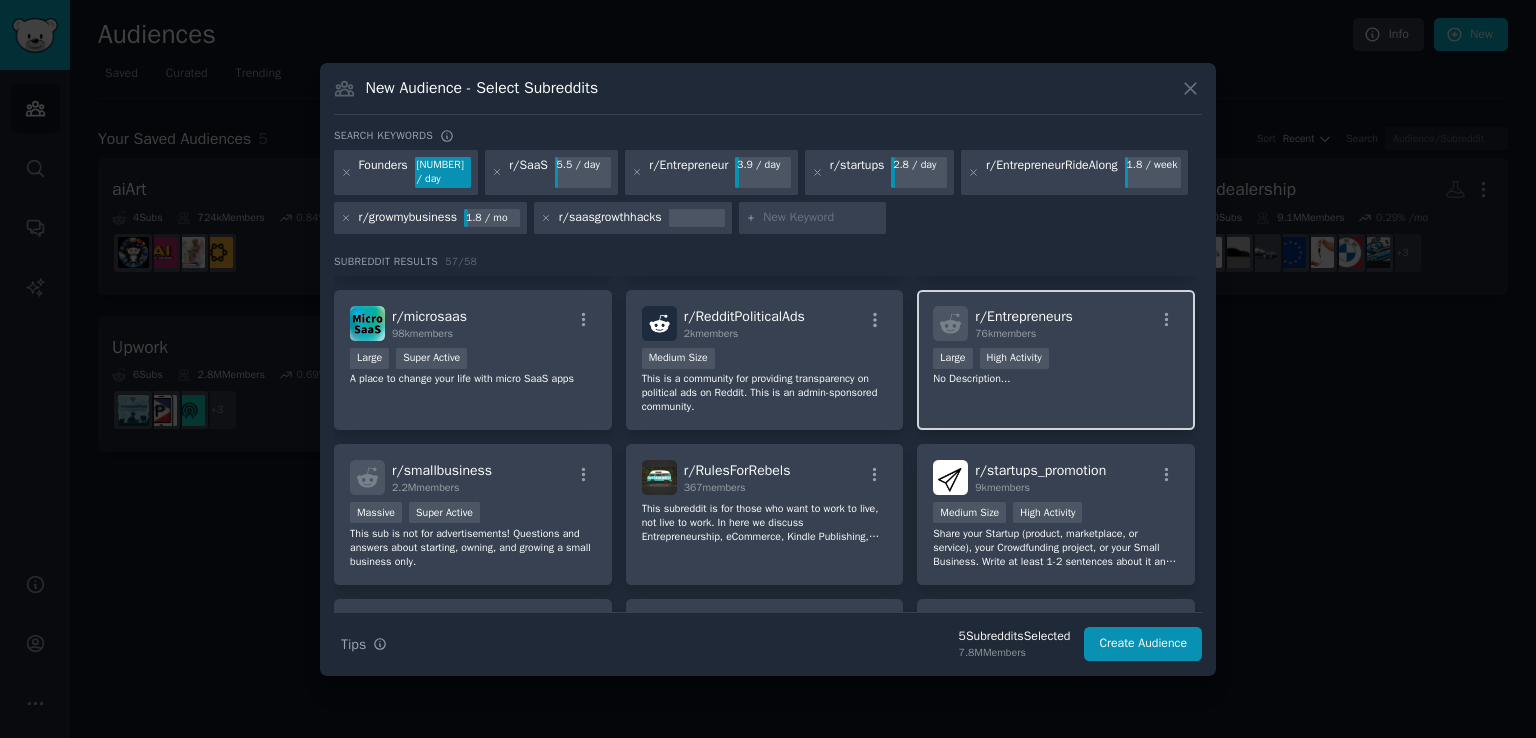 click on "No Description..." at bounding box center (1056, 379) 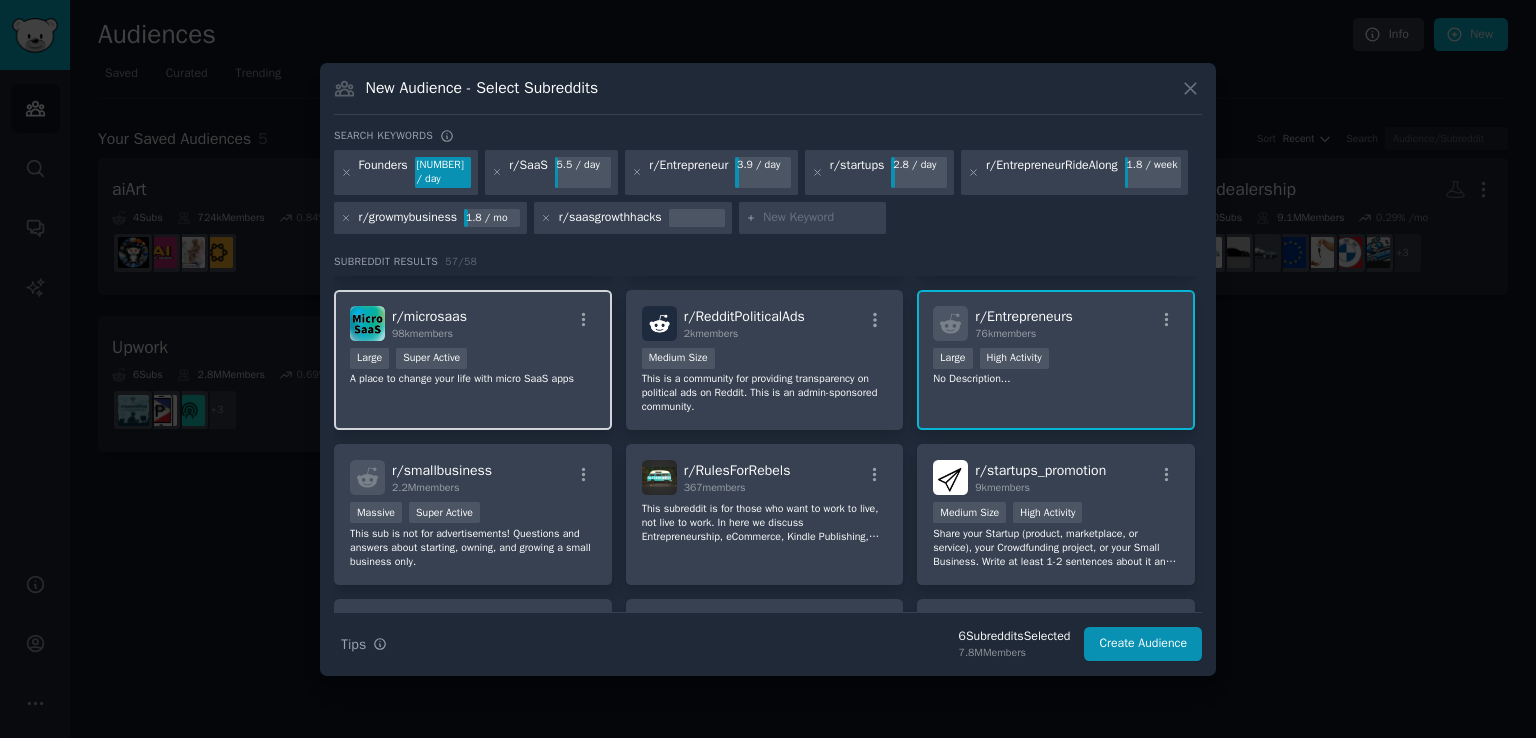 click on "r/ microsaas 98k  members Large Super Active A place to change your life with micro SaaS apps" at bounding box center (473, 360) 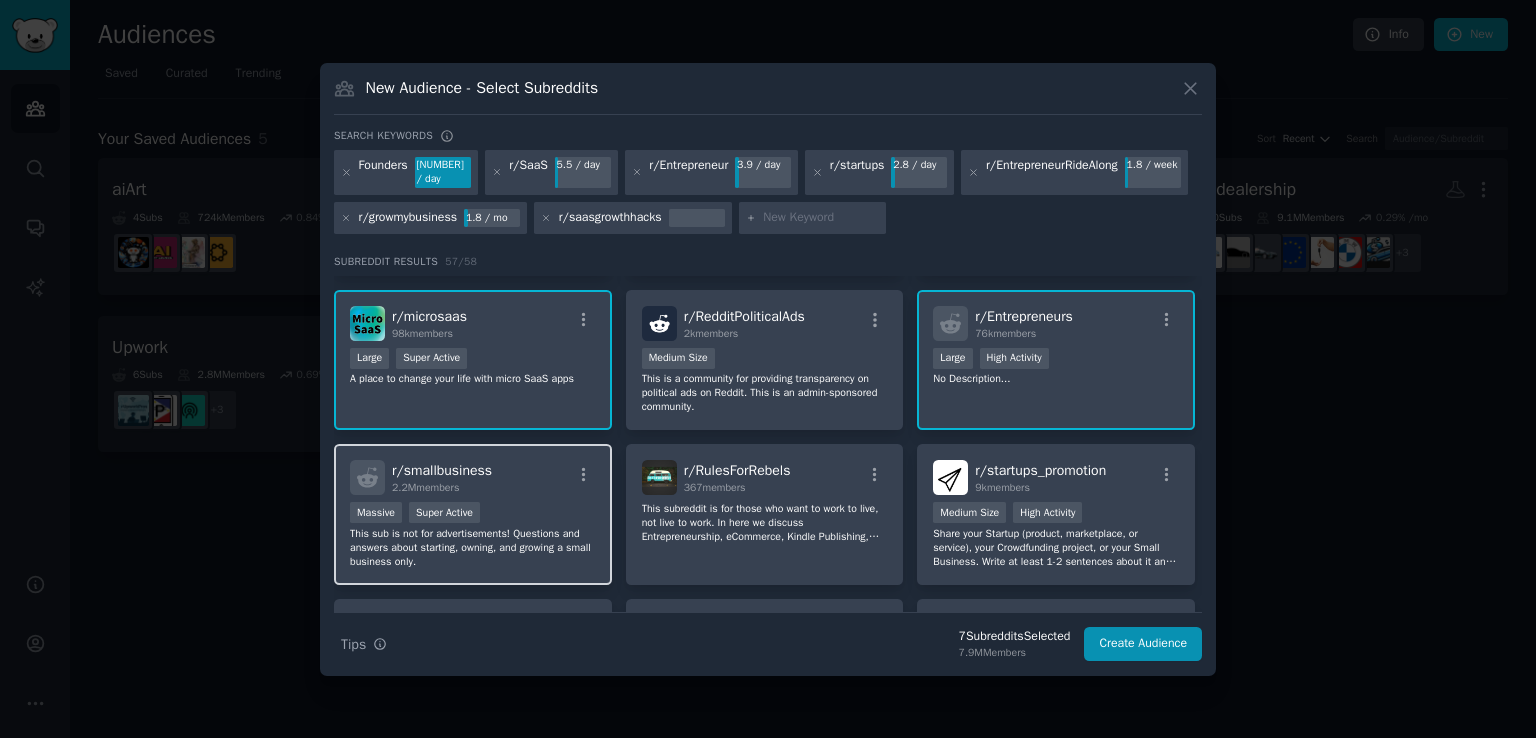 click on "This sub is not for advertisements! Questions and answers about starting, owning, and growing a small business only." at bounding box center [473, 548] 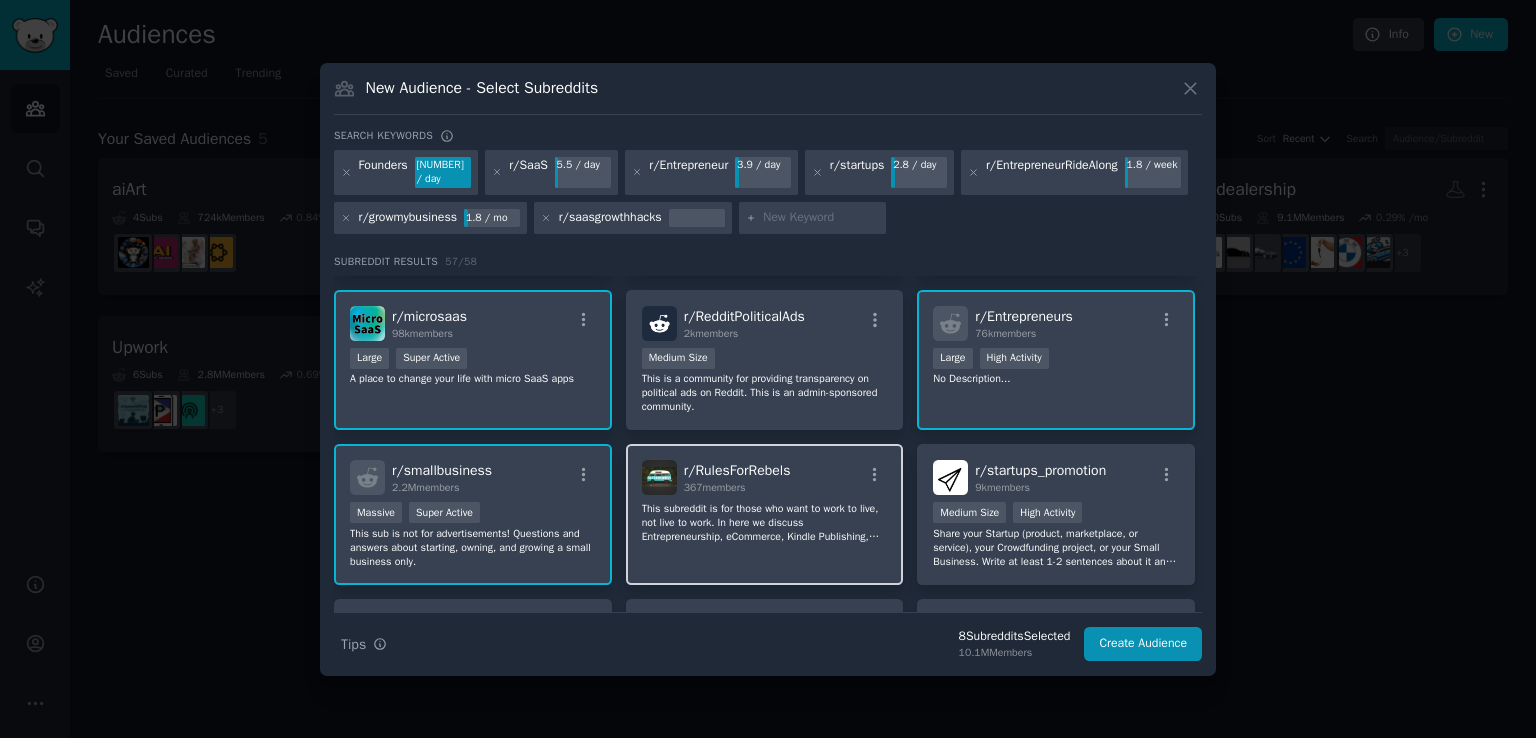 click on "This subreddit is for those who want to work to live, not live to work. In here we discuss Entrepreneurship, eCommerce, Kindle Publishing, and making money on your own terms.
Much of the content on this forum is from my [URL] however I encourage you to submit your own questions, topics, links and videos." 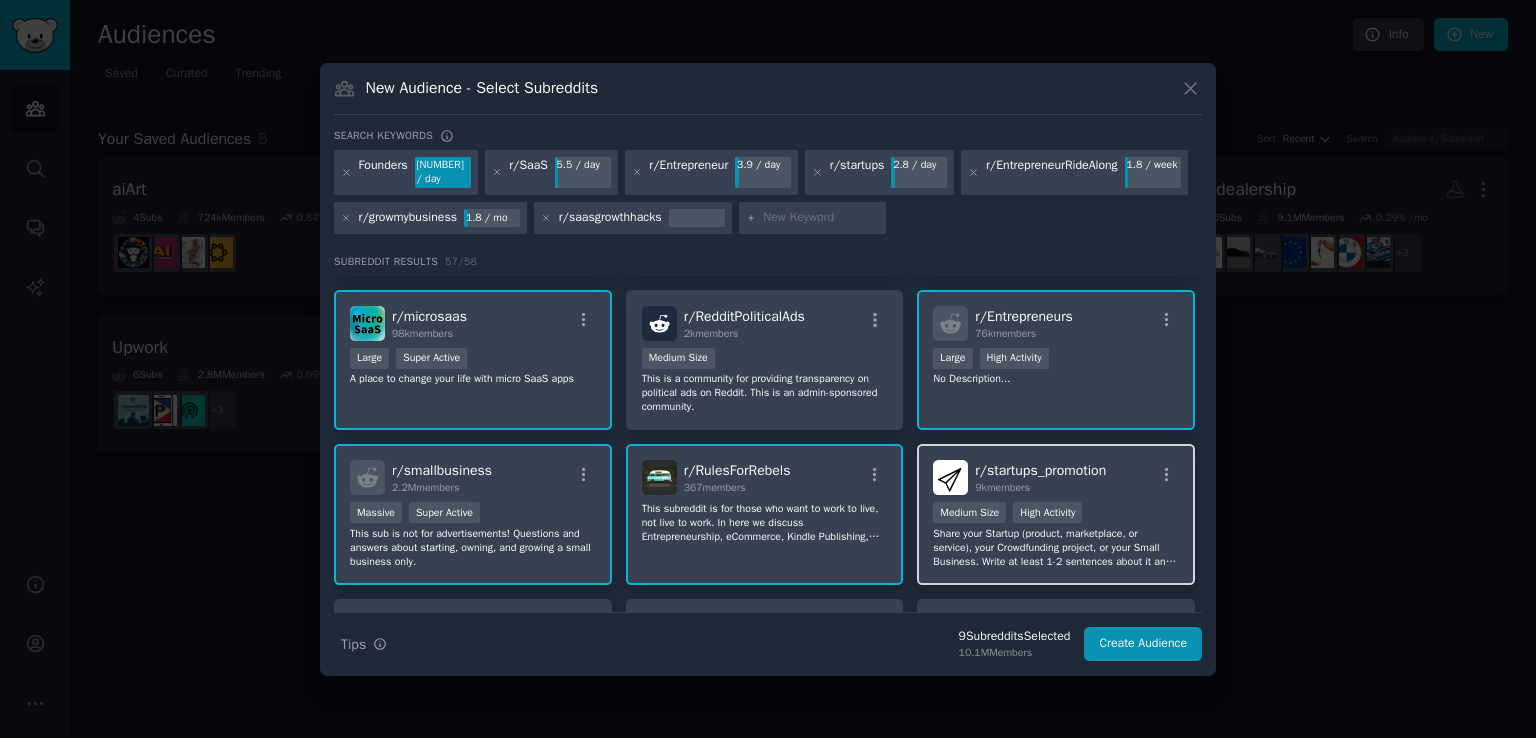 click on "Share your Startup (product, marketplace, or service), your Crowdfunding project, or your Small Business. Write at least 1-2 sentences about it and explain why we need it and ask the community your top questions." at bounding box center [1056, 548] 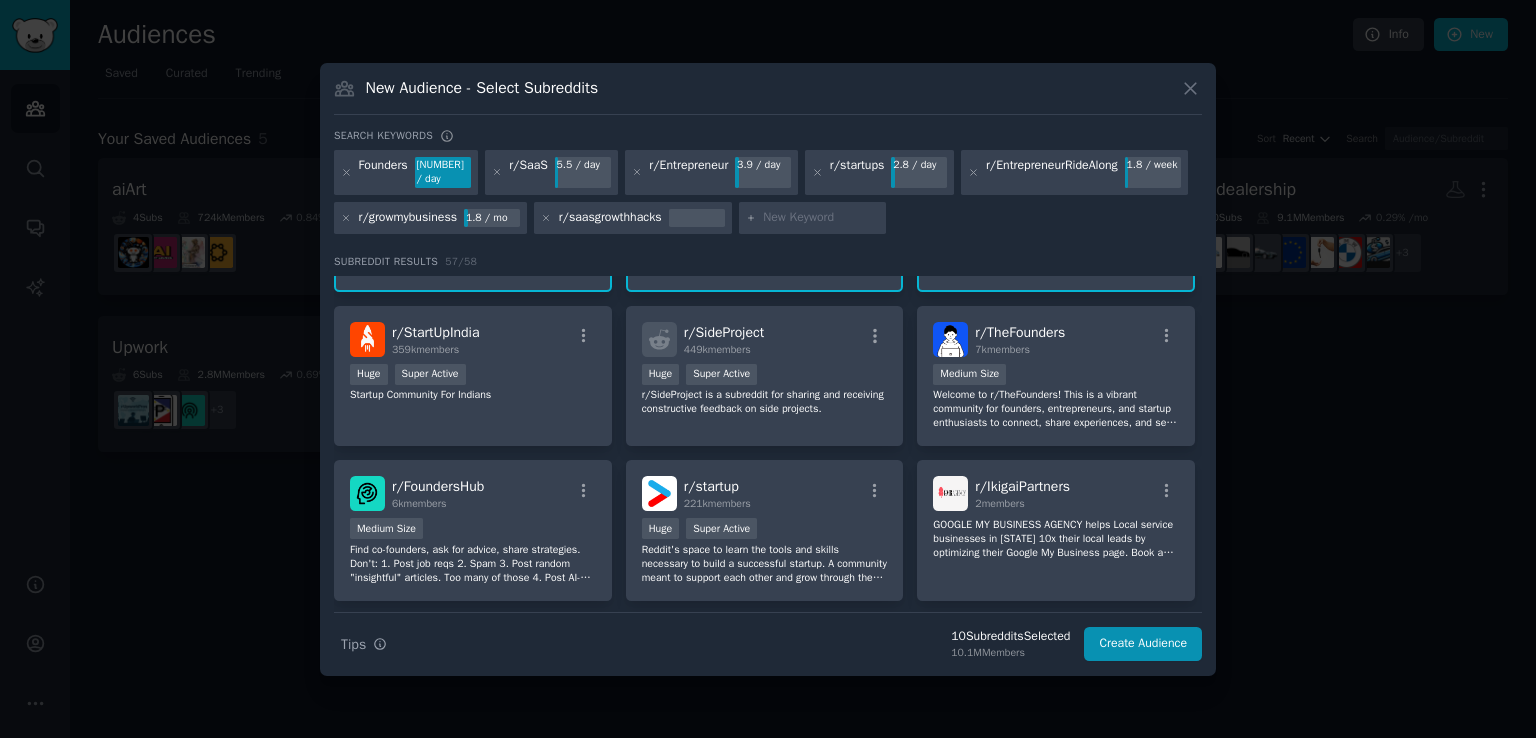 scroll, scrollTop: 591, scrollLeft: 0, axis: vertical 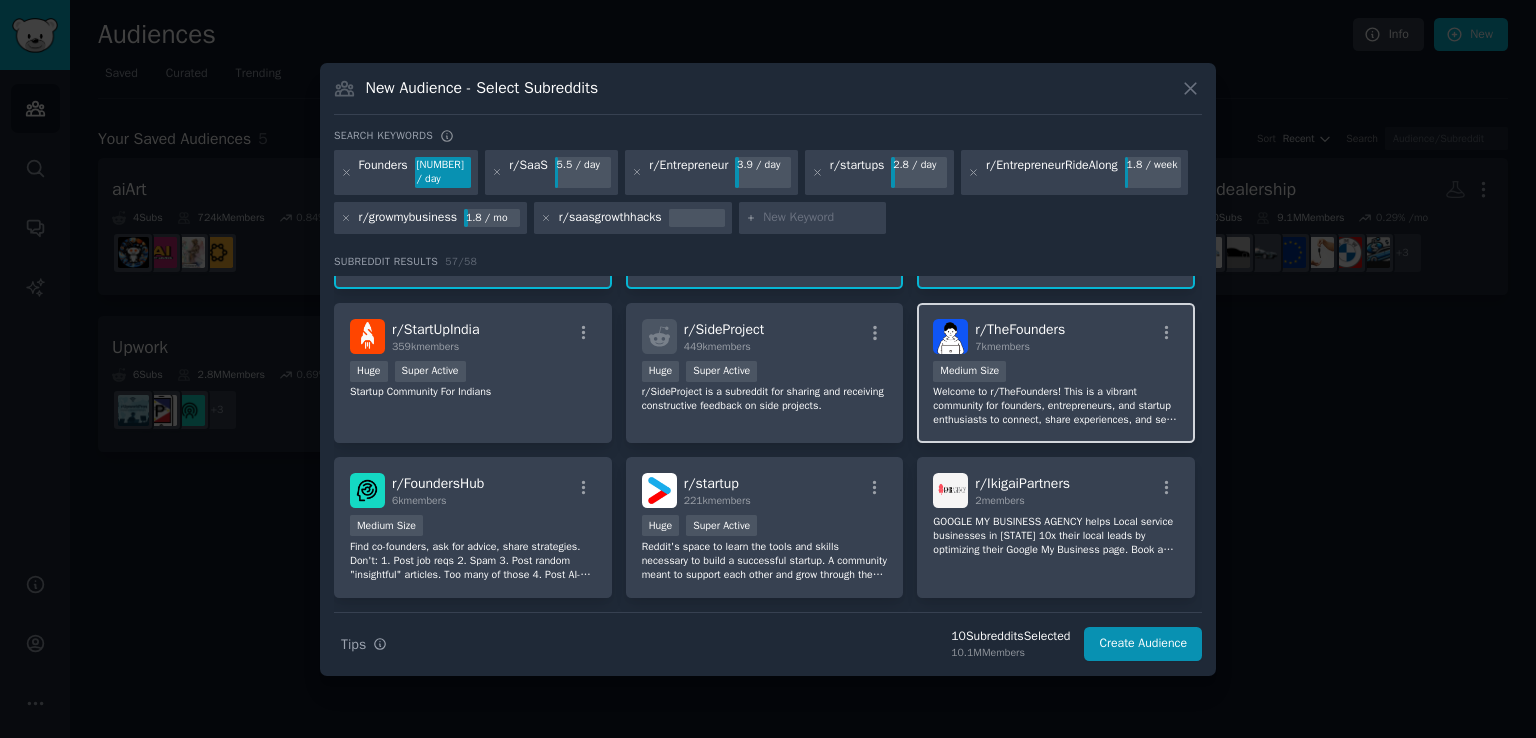click on "Medium Size" at bounding box center [1056, 373] 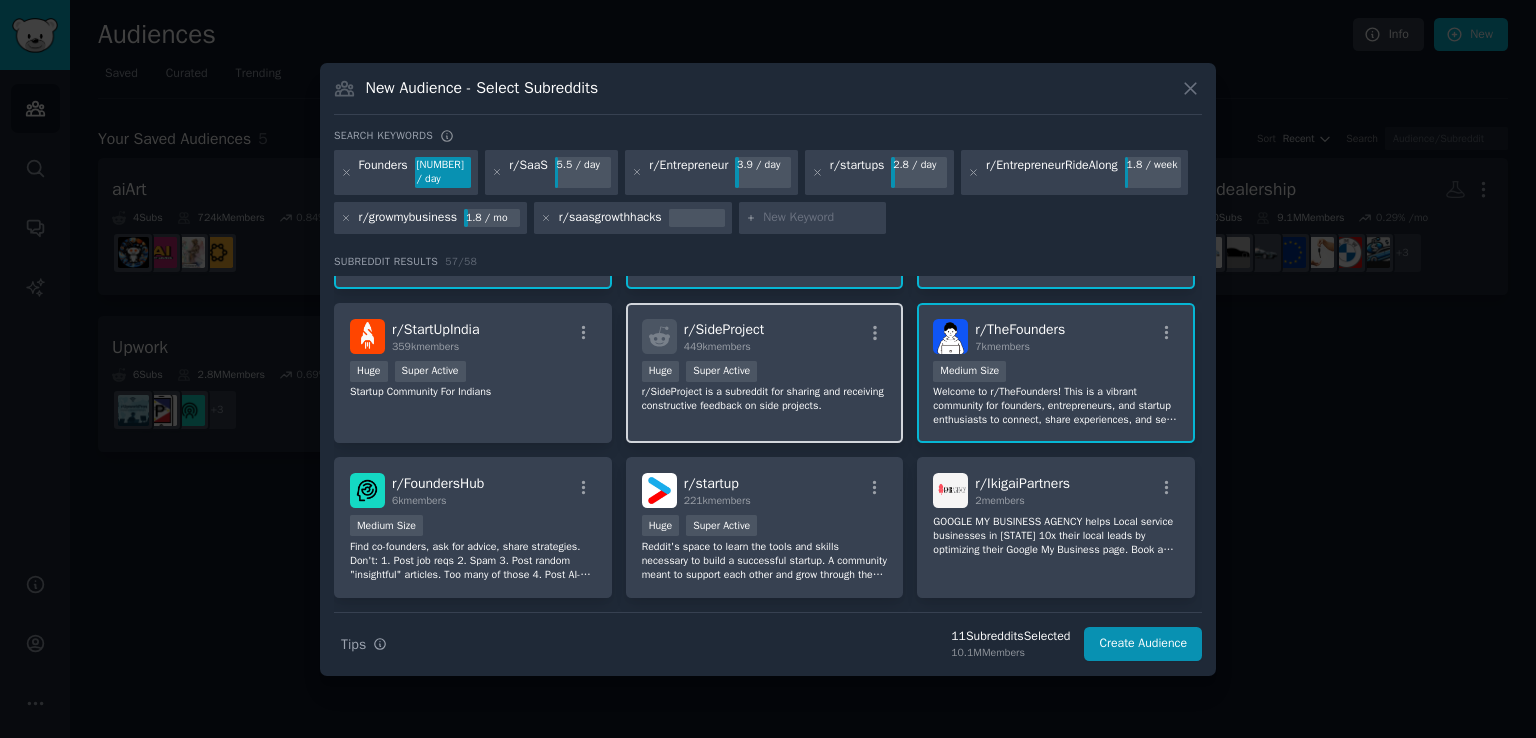 click on "r/SideProject is a subreddit for sharing and receiving constructive feedback on side projects." at bounding box center (765, 399) 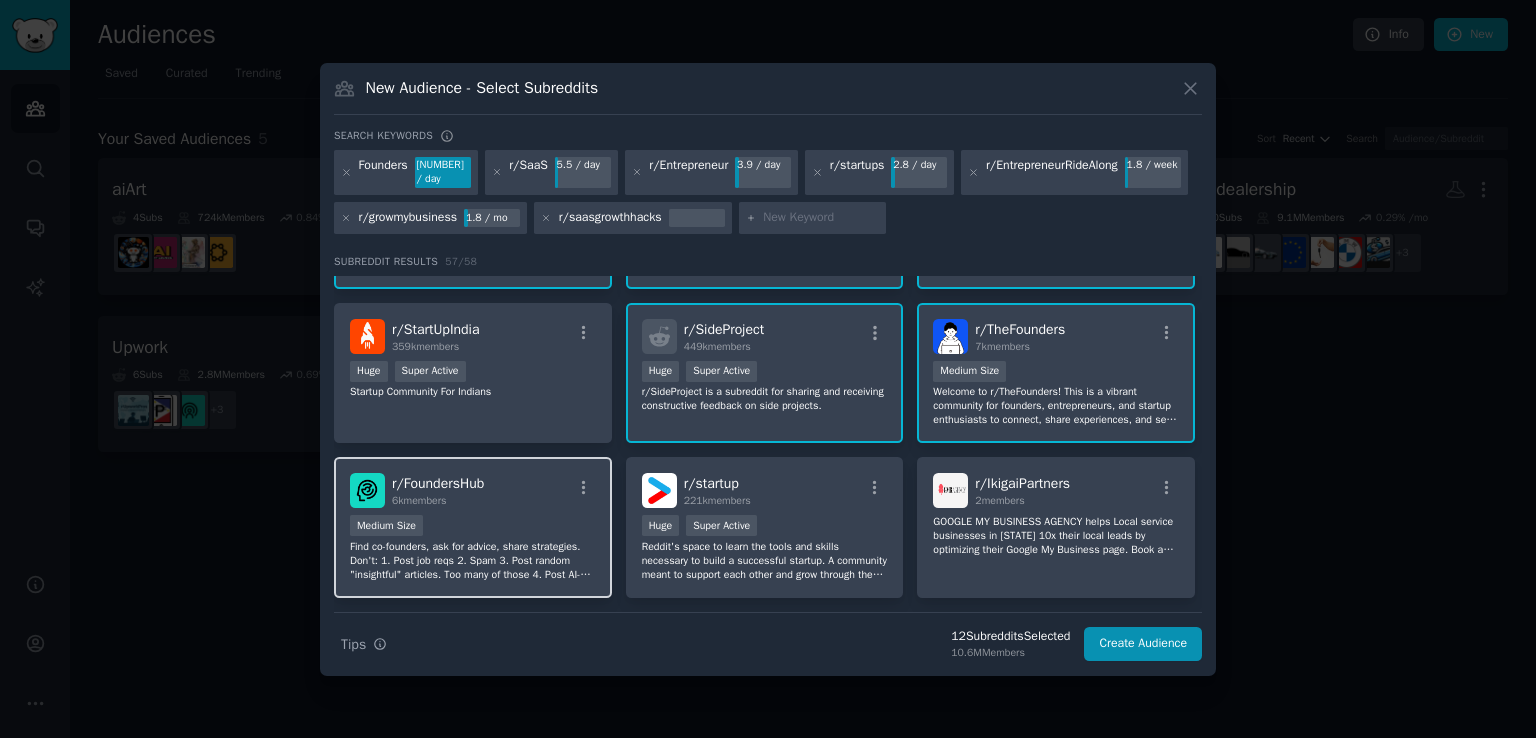 click on "Find co-founders, ask for advice, share strategies.
Don't:
1. Post job reqs
2. Spam
3. Post random "insightful" articles. Too many of those
4. Post AI-summarized insights." at bounding box center (473, 561) 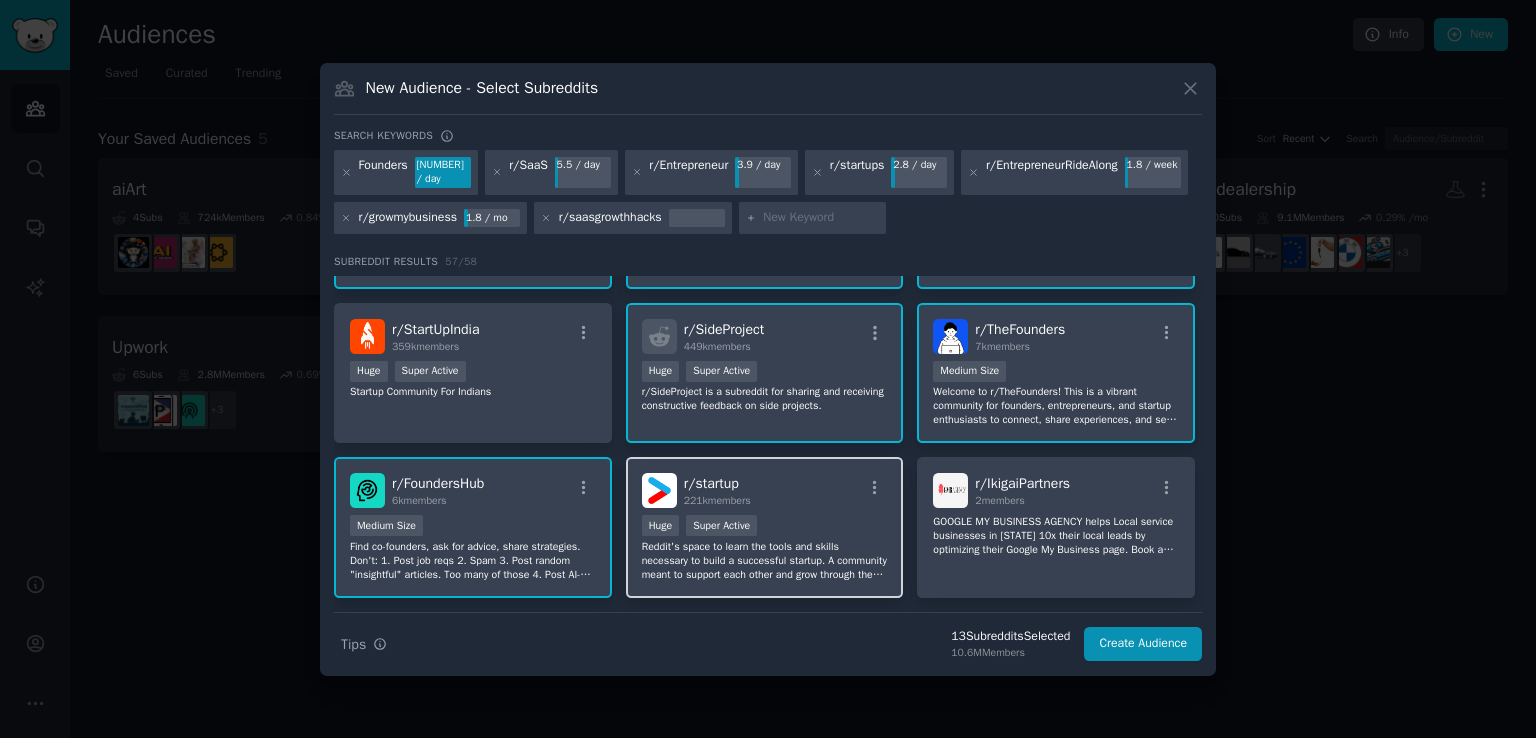 click on "Reddit's space to learn the tools and skills necessary to build a successful startup. A community meant to support each other and grow through the exchange of knowledge and ideas. A rising tide lifts all ships in its wake." at bounding box center (765, 561) 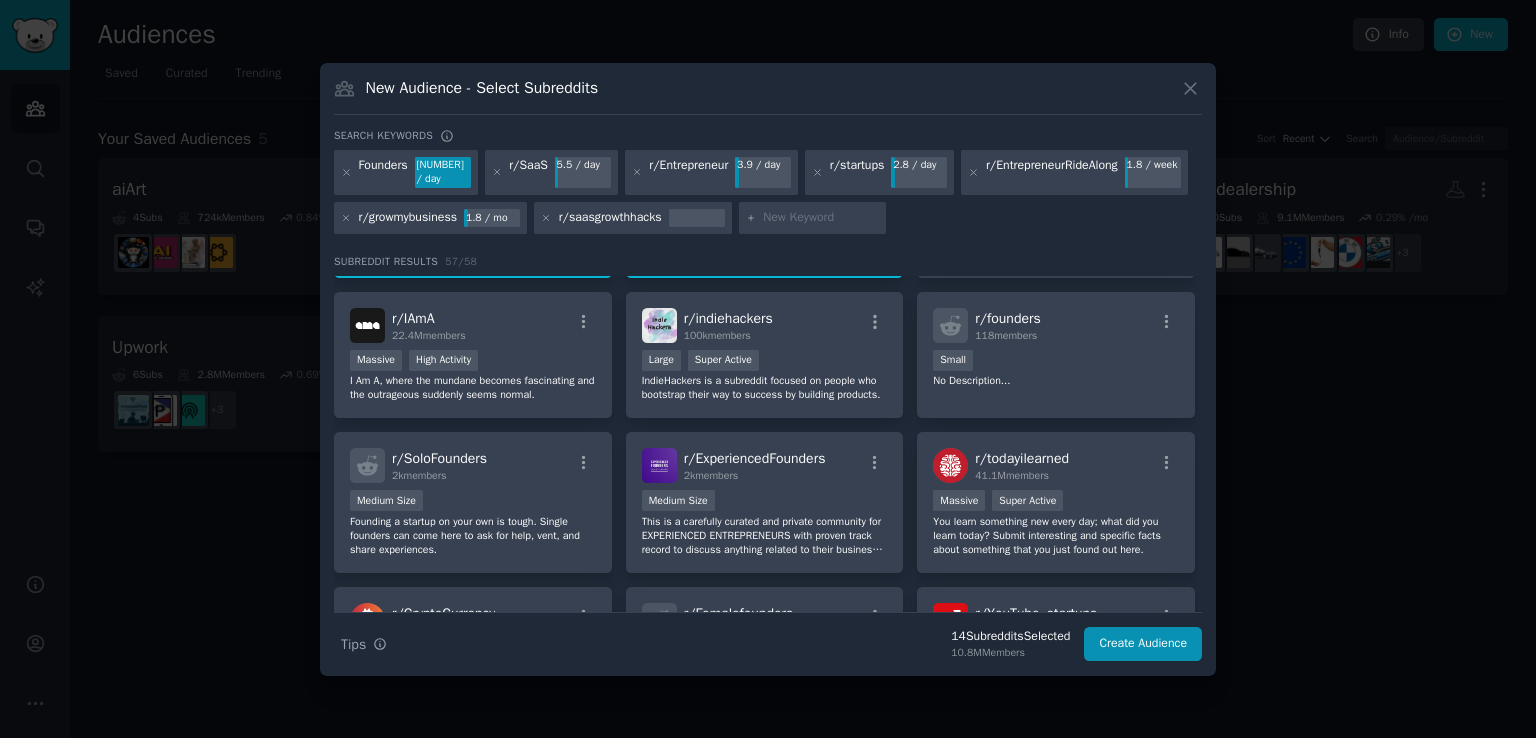 scroll, scrollTop: 915, scrollLeft: 0, axis: vertical 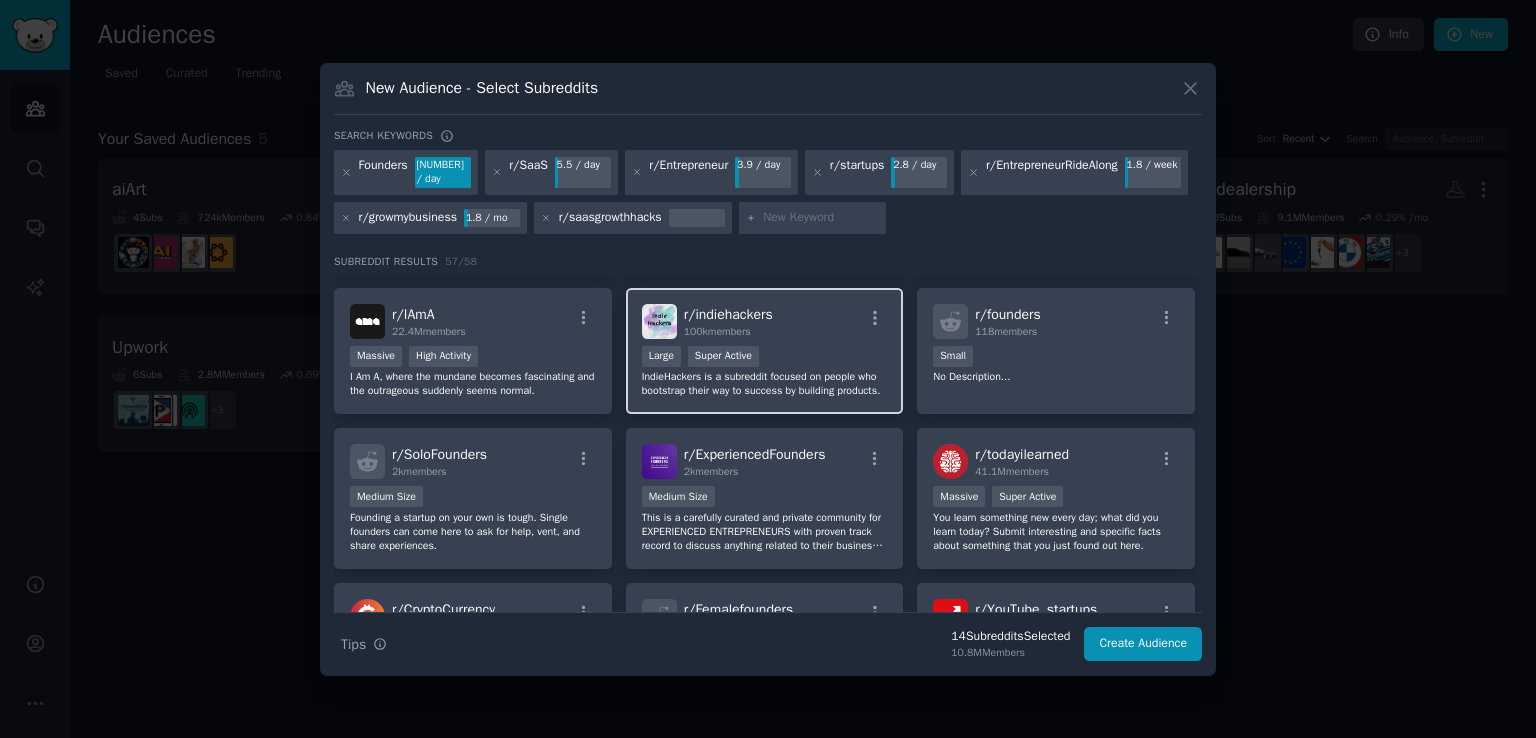 click on "Large Super Active" at bounding box center [765, 358] 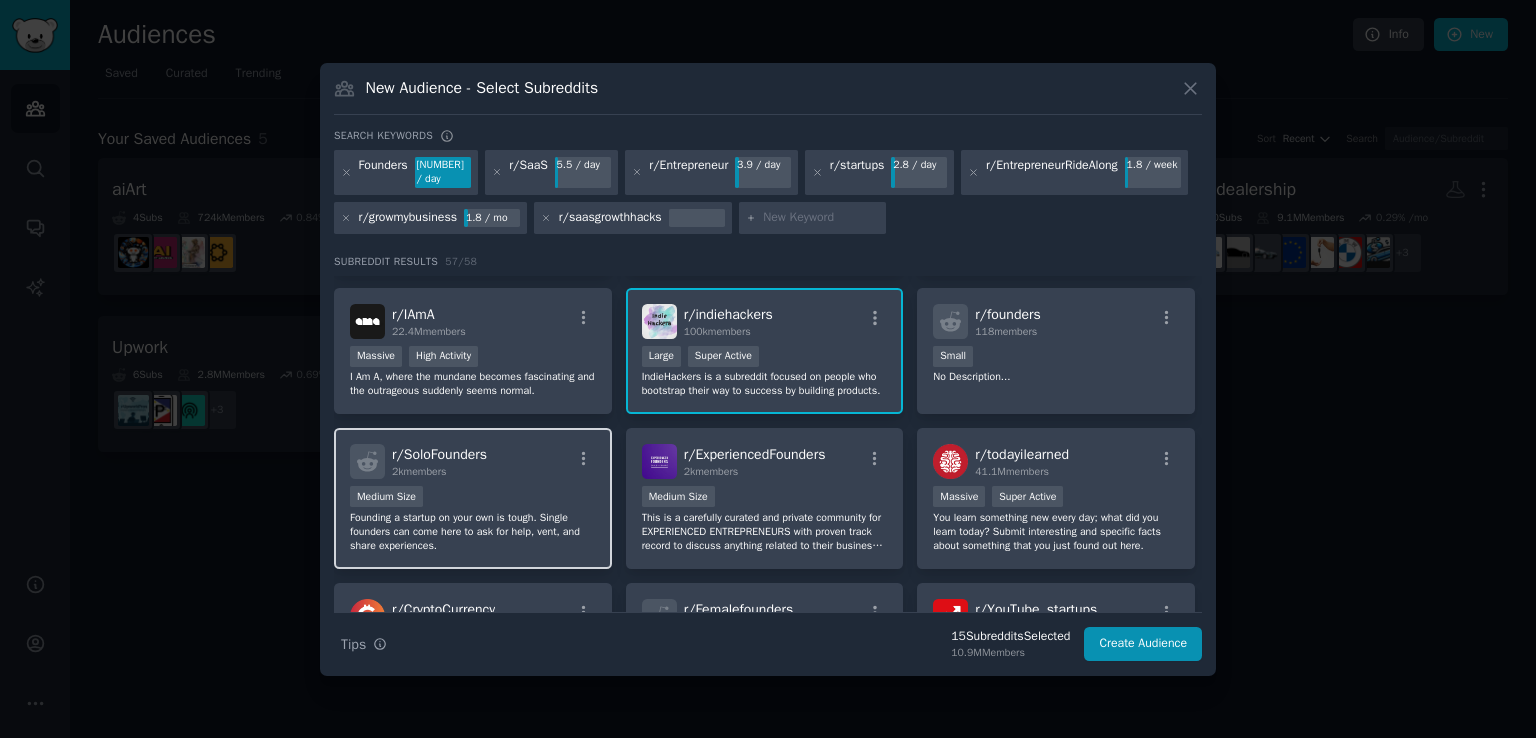 click on "r/ SoloFounders 2k  members Medium Size Founding a startup on your own is tough. Single founders can come here to ask for help, vent, and share experiences." at bounding box center [473, 498] 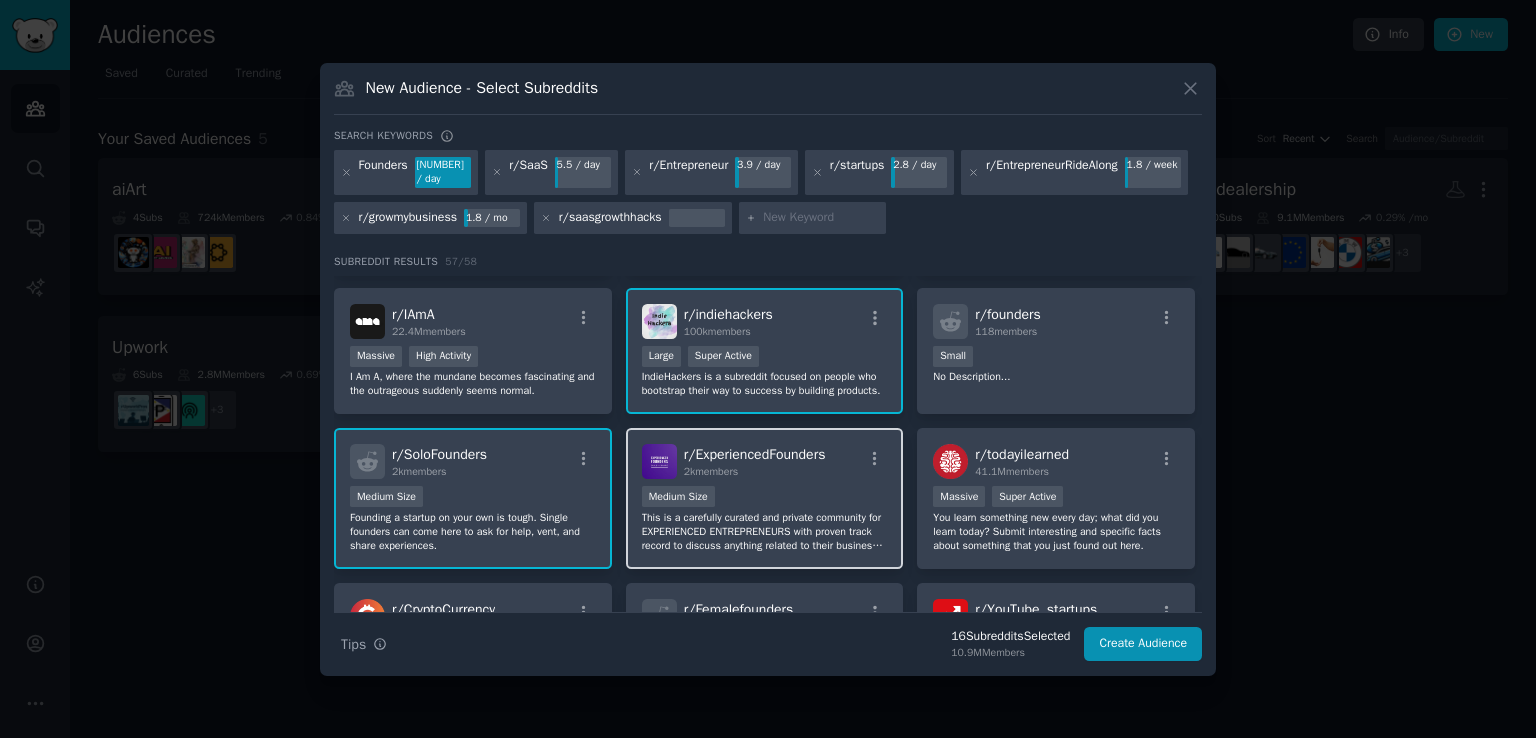 click on "This is a carefully curated and private community for EXPERIENCED ENTREPRENEURS with proven track record to discuss anything related to their business.
Most importantly, we build in public." at bounding box center (765, 532) 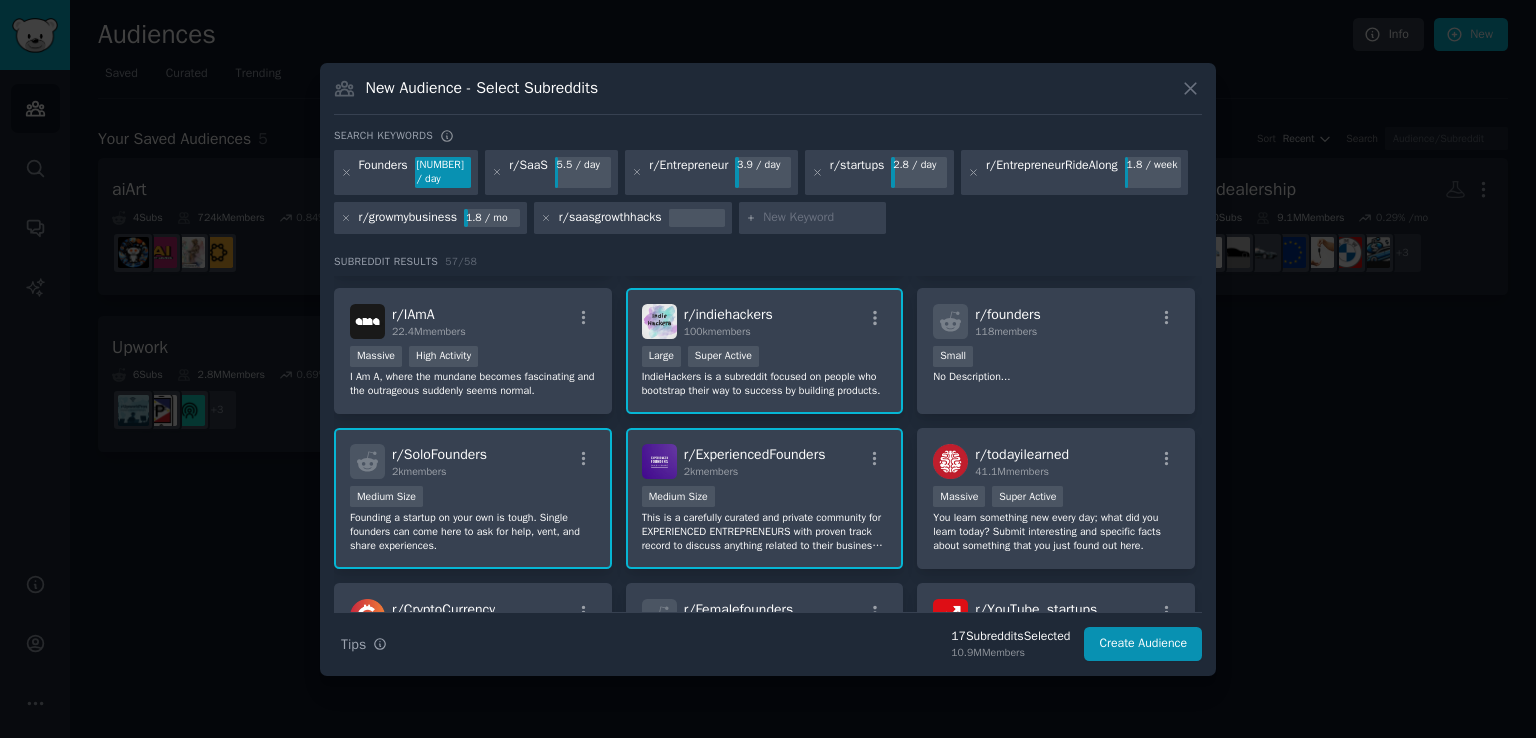 click on "New Audience - Select Subreddits Search keywords Founders [NUMBER] / day r/SaaS [NUMBER] / day r/Entrepreneur [NUMBER] / day r/startups [NUMBER] / day r/EntrepreneurRideAlong [NUMBER] / week r/growmybusiness [NUMBER] / mo r/saasgrowthhacks Subreddit Results [NUMBER] / [NUMBER] r/ SaaS [NUMBER] members Huge Super Active Discussions and useful links for SaaS owners, online business owners, and more. r/ growmybusiness [NUMBER] members Large High Activity Welcome to r/growmybusiness. This is the place to find and share creative advice to optimize your business growth. r/ EntrepreneurRideAlong [NUMBER] members Huge High Activity Follow real founders in real time. No gurus, no hindsight. Just the raw, unfiltered journey of starting and scaling companies from idea to execution. Whether you’re building in public or watching from the sidelines, this is where entrepreneurship gets real. r/ Entrepreneur [NUMBER] members >= [NUMBER]th percentile for submissions / day Massive Super Active r/ collectorsmd [NUMBER] members r/ startups [NUMBER] members Massive Super Active r/ microsaas r/" at bounding box center (768, 369) 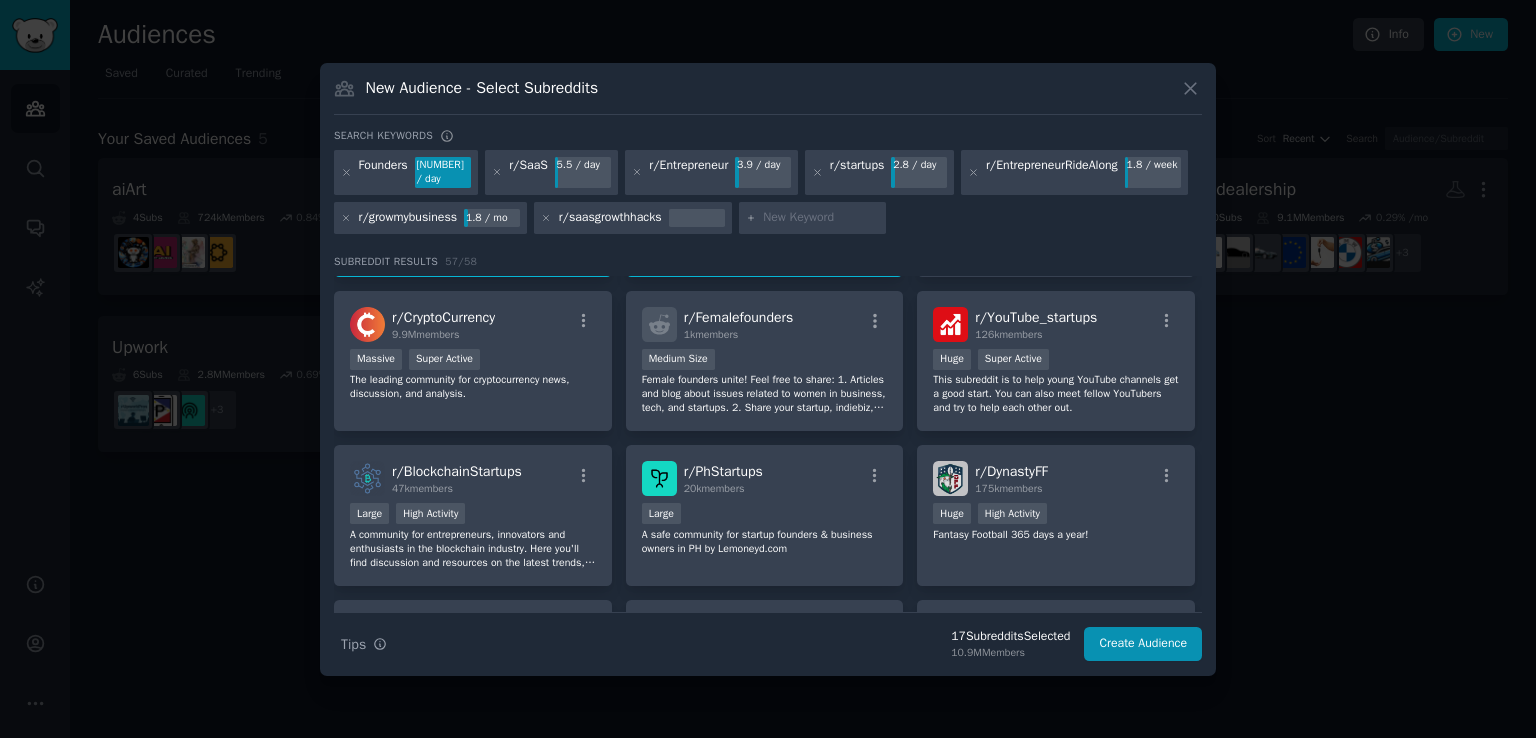 scroll, scrollTop: 1225, scrollLeft: 0, axis: vertical 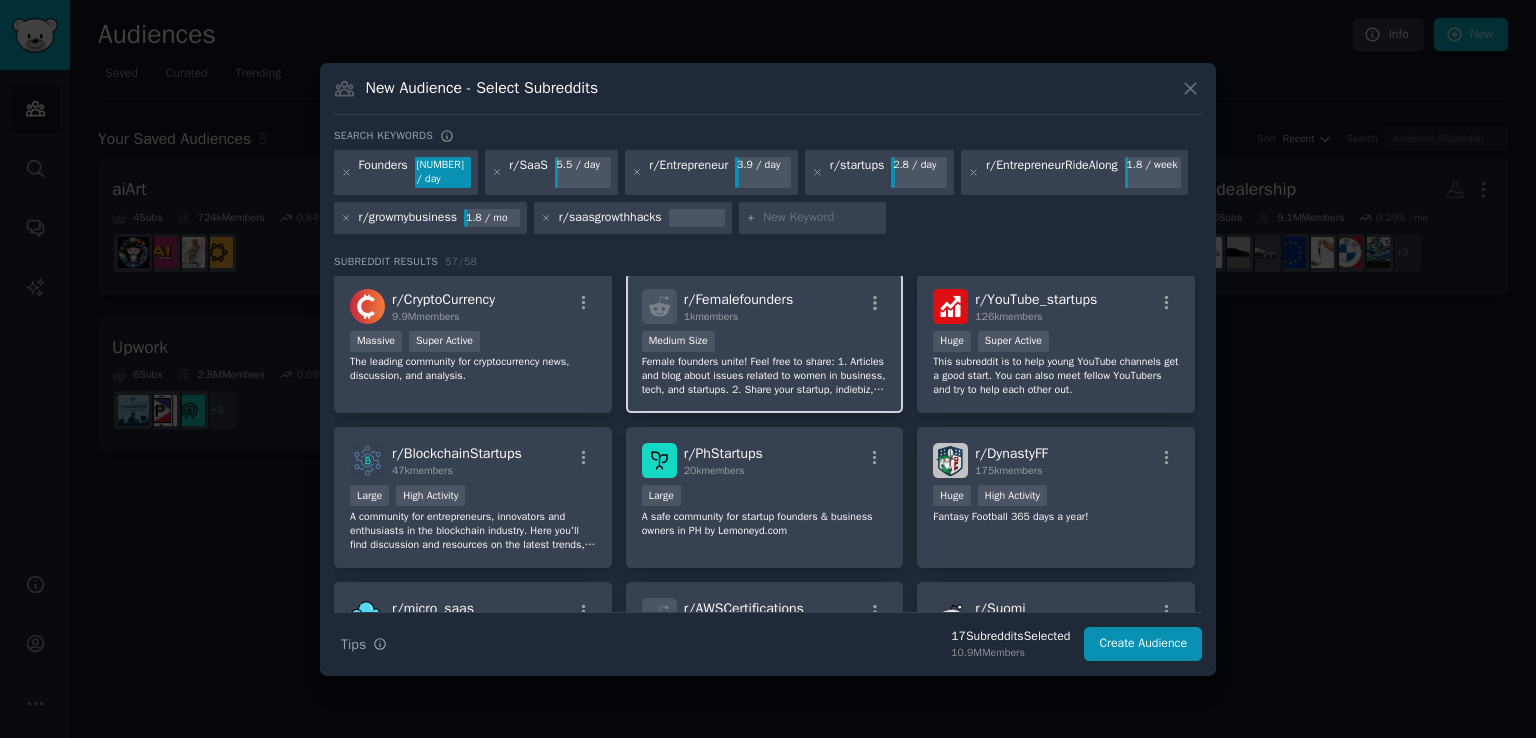 click on "Female founders unite! Feel free to share:
1. Articles and blog about issues related to women in business, tech, and startups.
2. Share your startup, indiebiz, and journey.
3. Startup tools and resources.
4. Questions about startups & business." at bounding box center [765, 376] 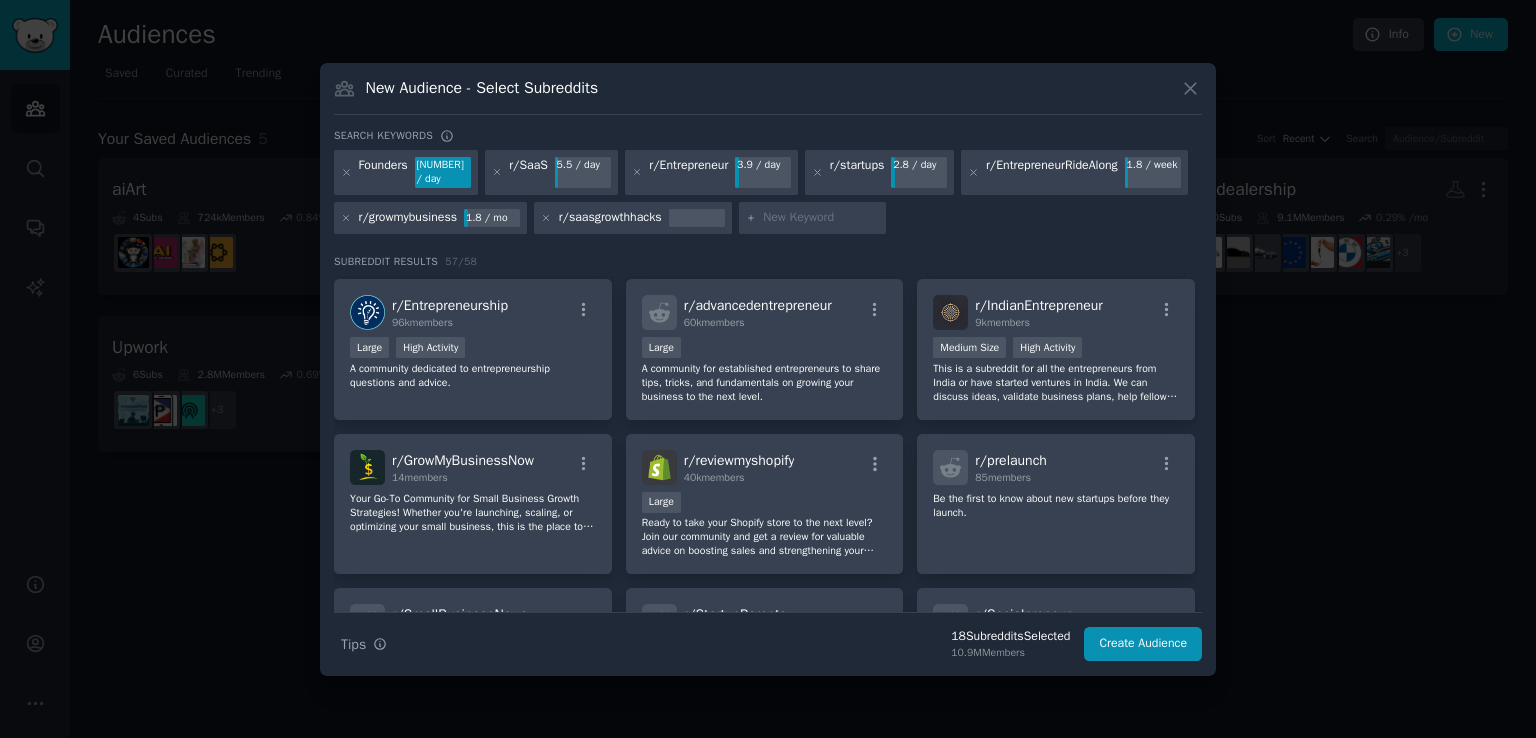 scroll, scrollTop: 2217, scrollLeft: 0, axis: vertical 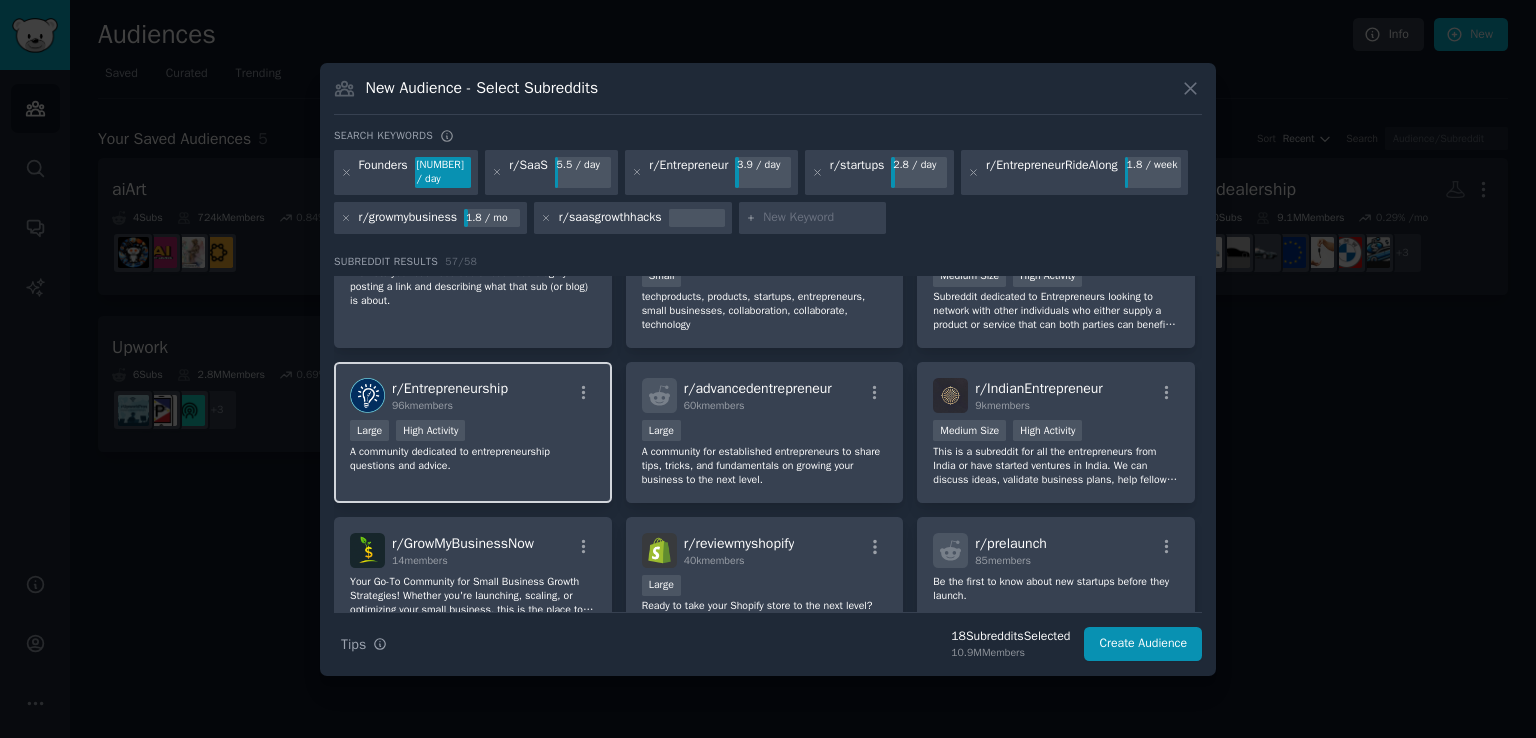 click on "r/ Entrepreneurship 96k  members Large High Activity A community dedicated to entrepreneurship questions and advice." at bounding box center (473, 432) 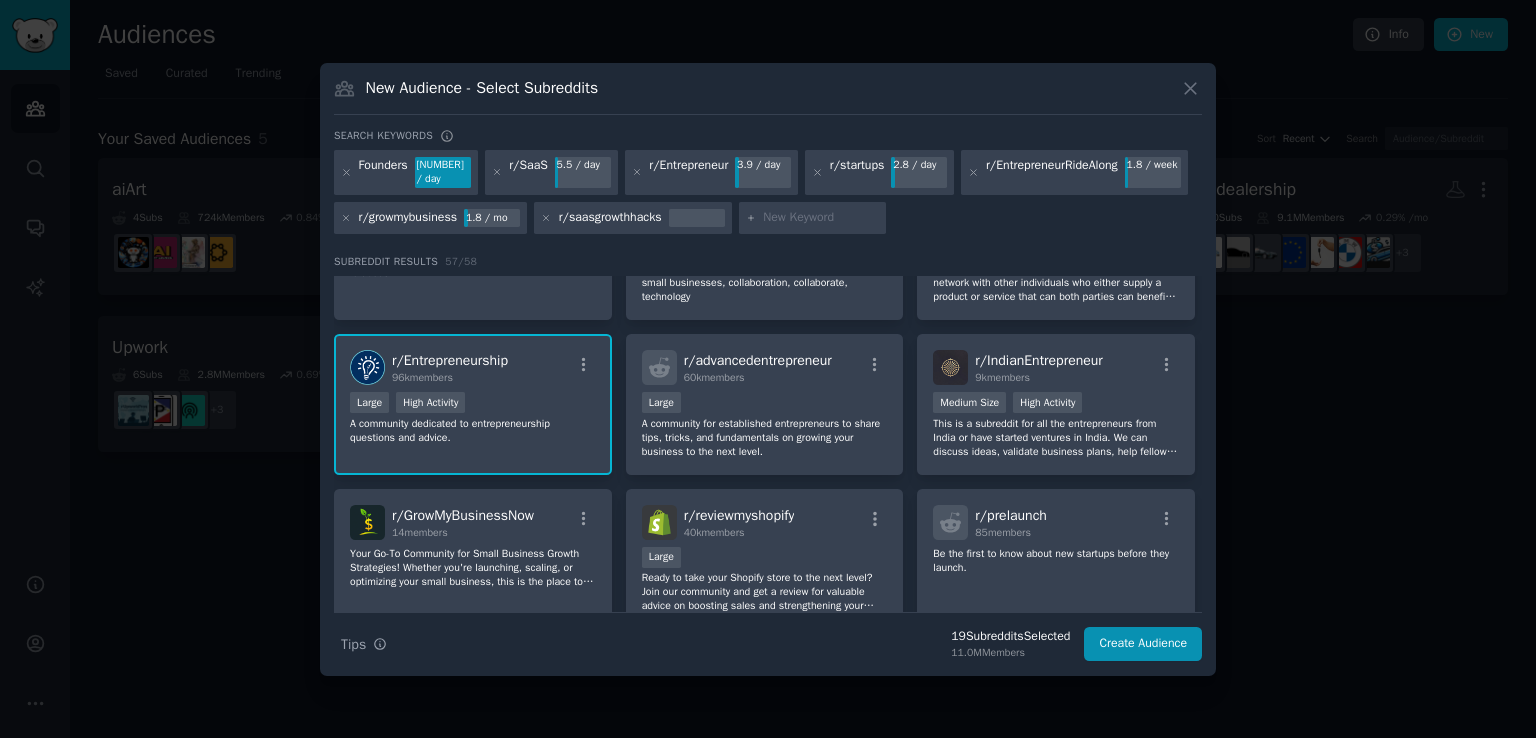 scroll, scrollTop: 2272, scrollLeft: 0, axis: vertical 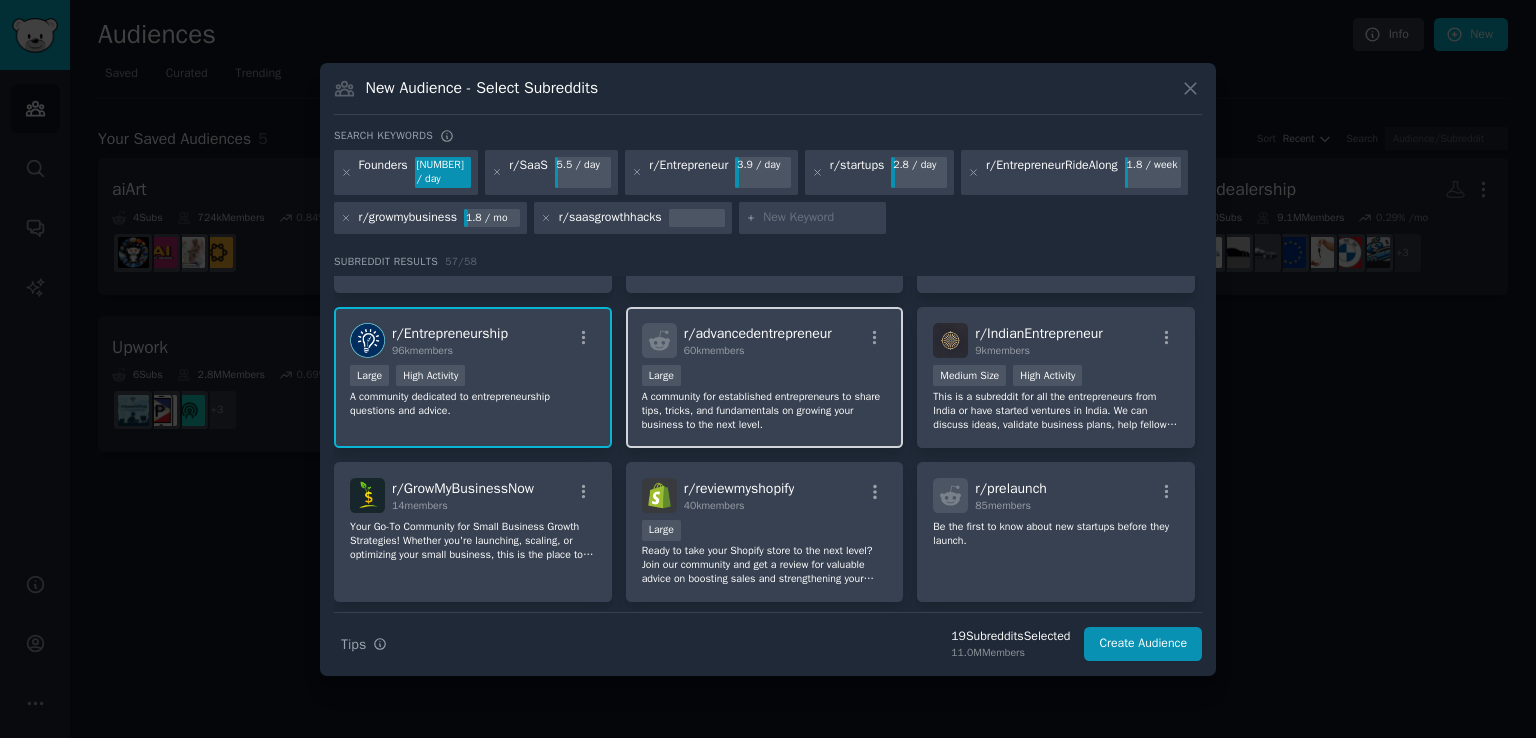 click on "A community for established entrepreneurs to share tips, tricks, and fundamentals on growing your business to the next level." at bounding box center [765, 411] 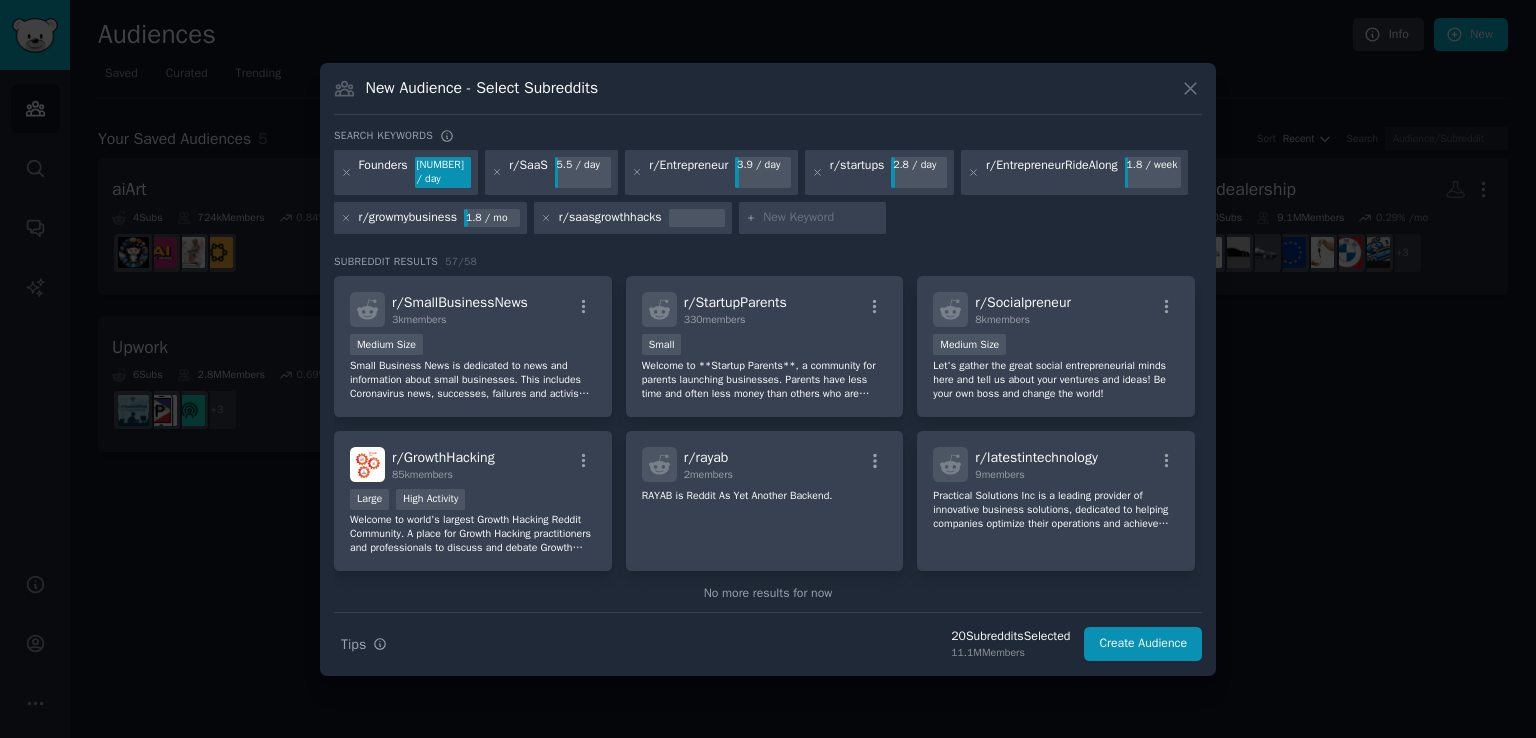 scroll, scrollTop: 2626, scrollLeft: 0, axis: vertical 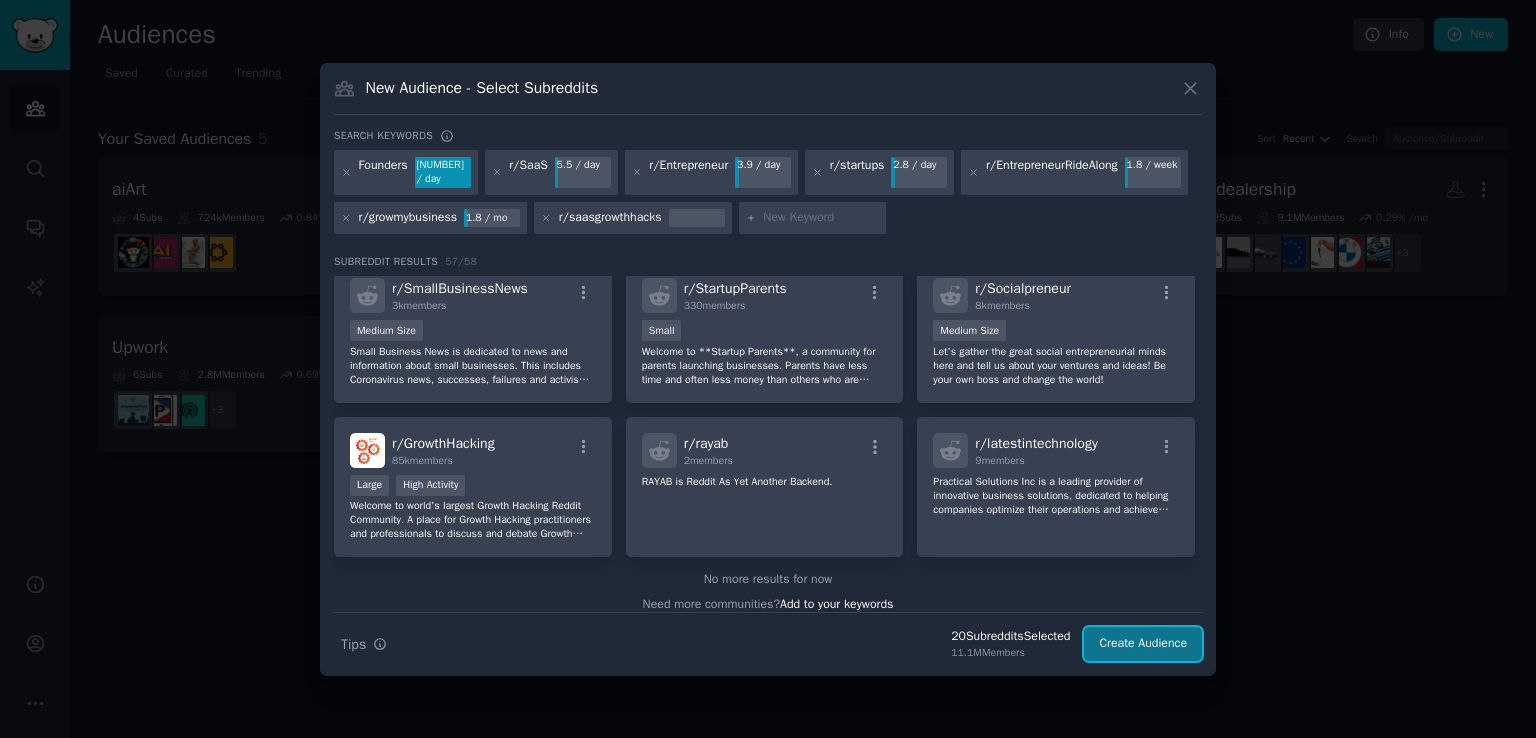 click on "Create Audience" at bounding box center (1143, 644) 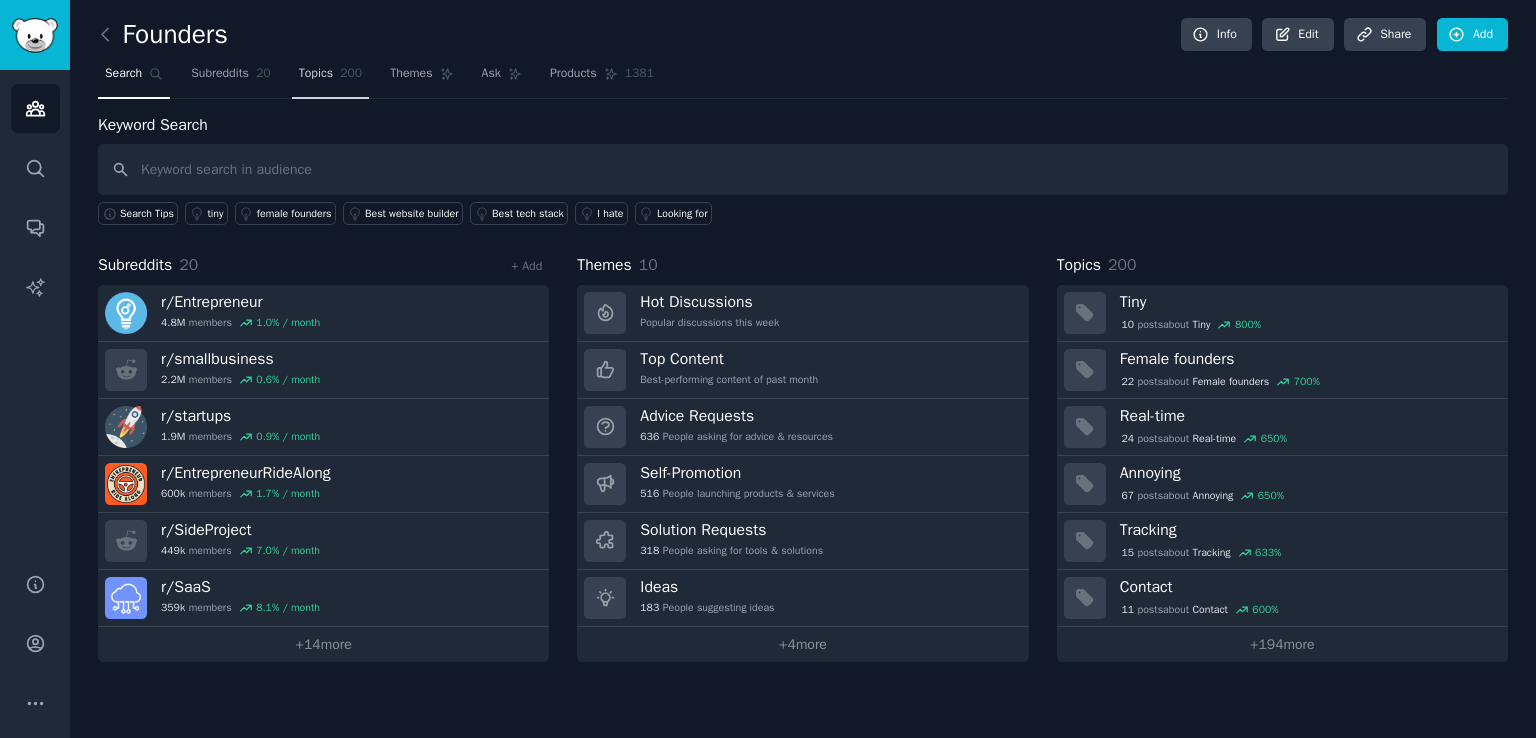 click on "200" 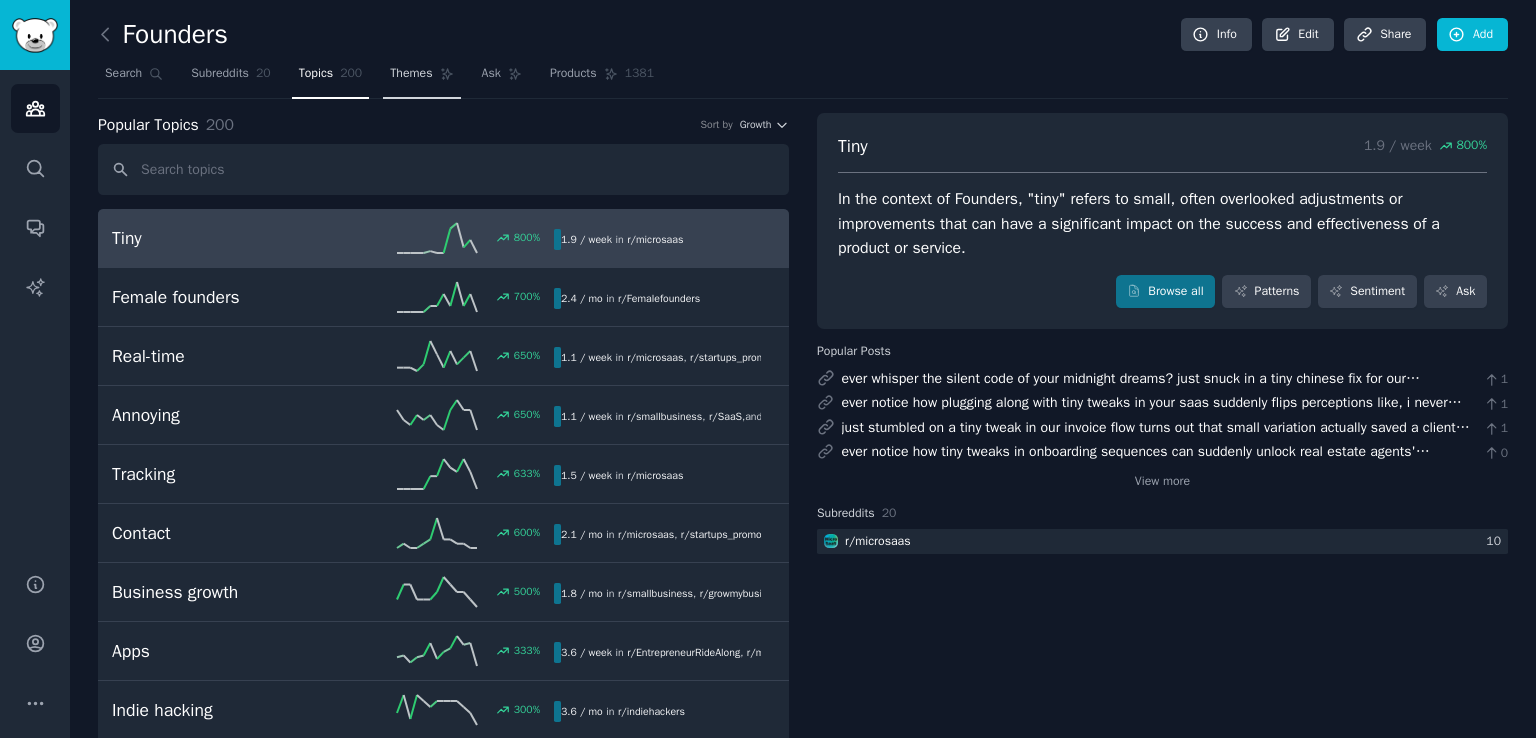 click on "Themes" at bounding box center (411, 74) 